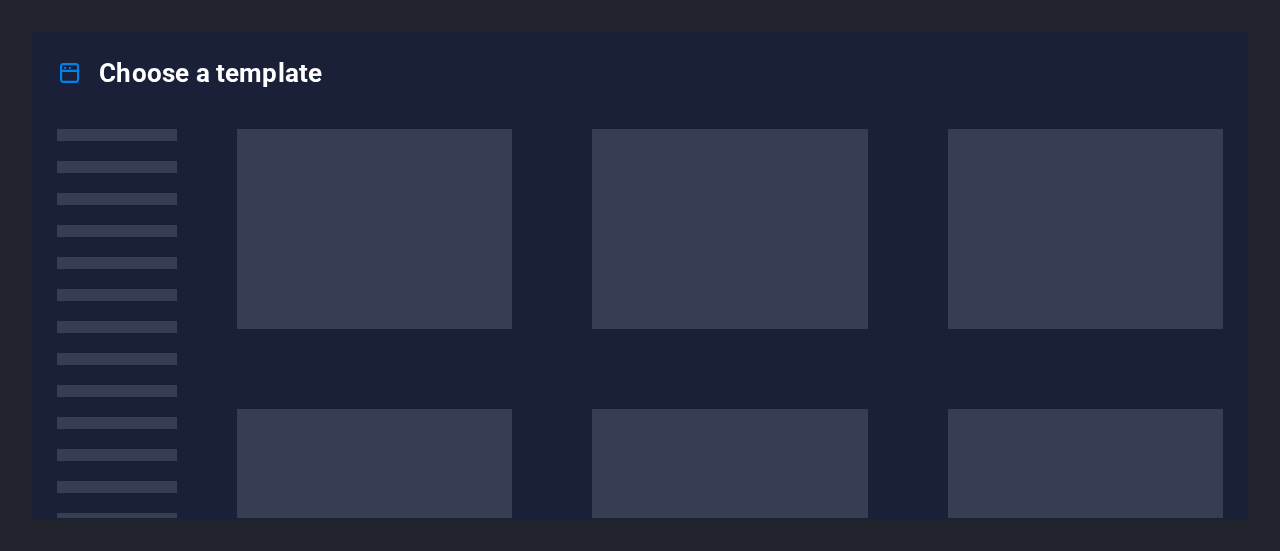 scroll, scrollTop: 0, scrollLeft: 0, axis: both 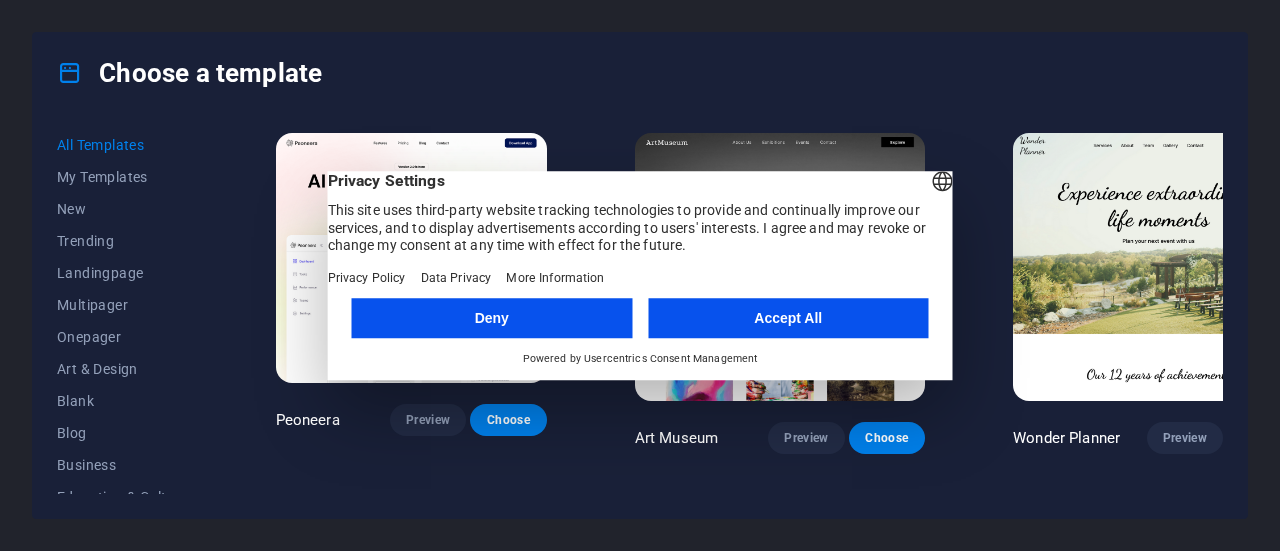 click on "Accept All" at bounding box center (788, 318) 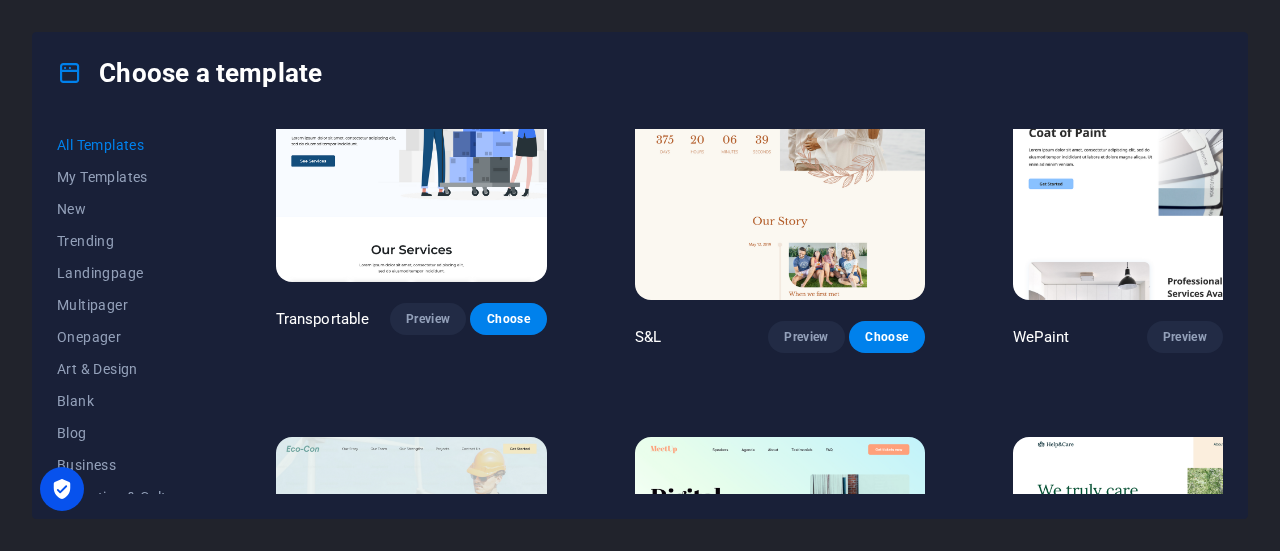 scroll, scrollTop: 508, scrollLeft: 0, axis: vertical 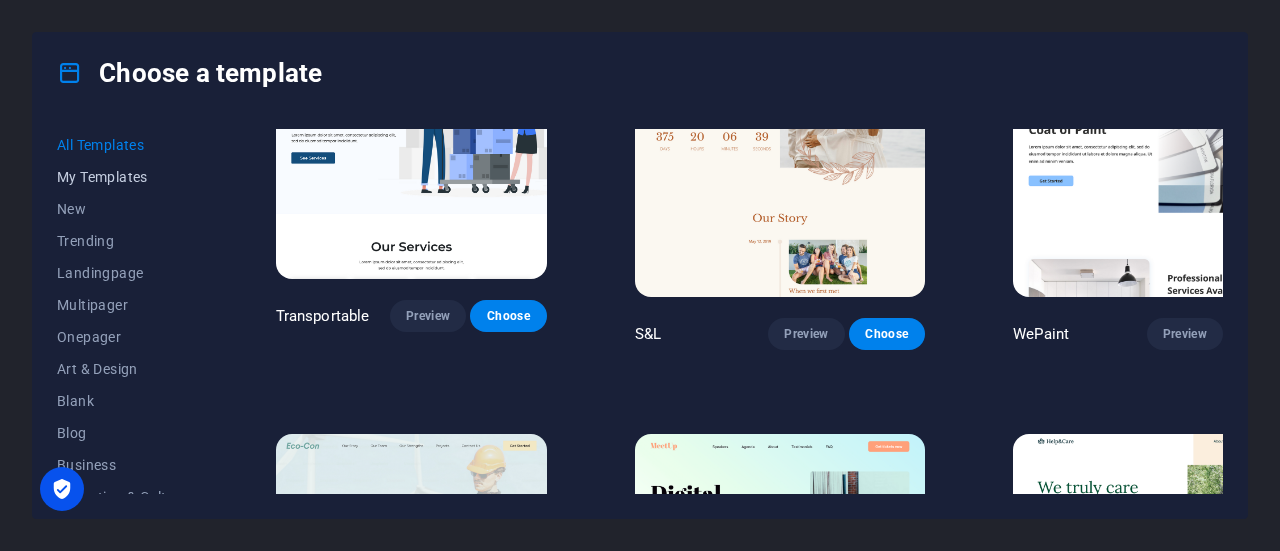 click on "My Templates" at bounding box center (122, 177) 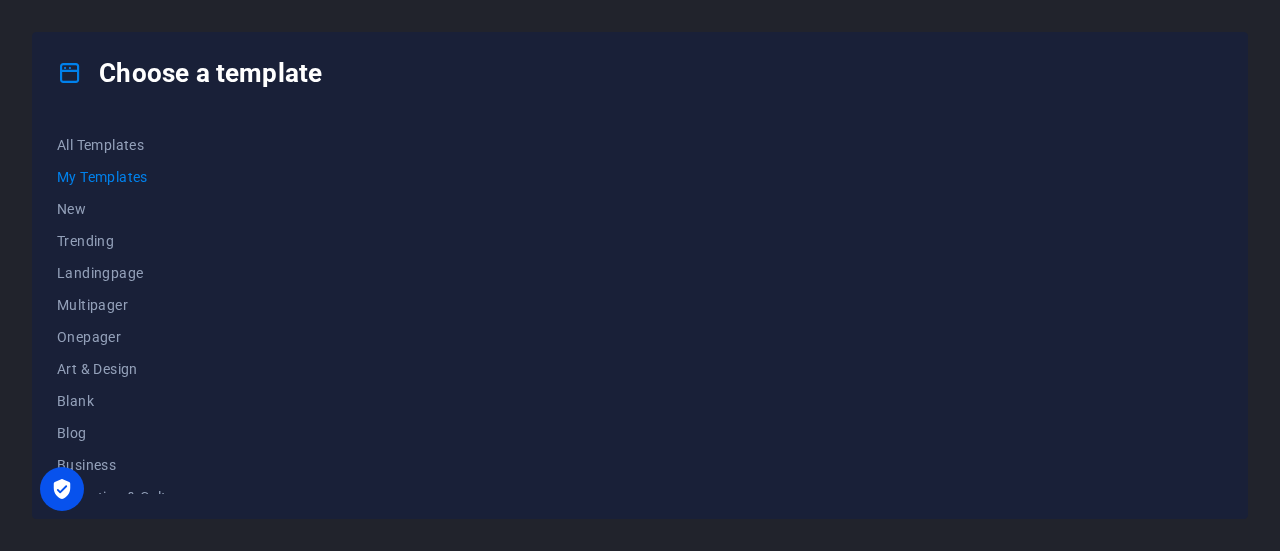 scroll, scrollTop: 0, scrollLeft: 0, axis: both 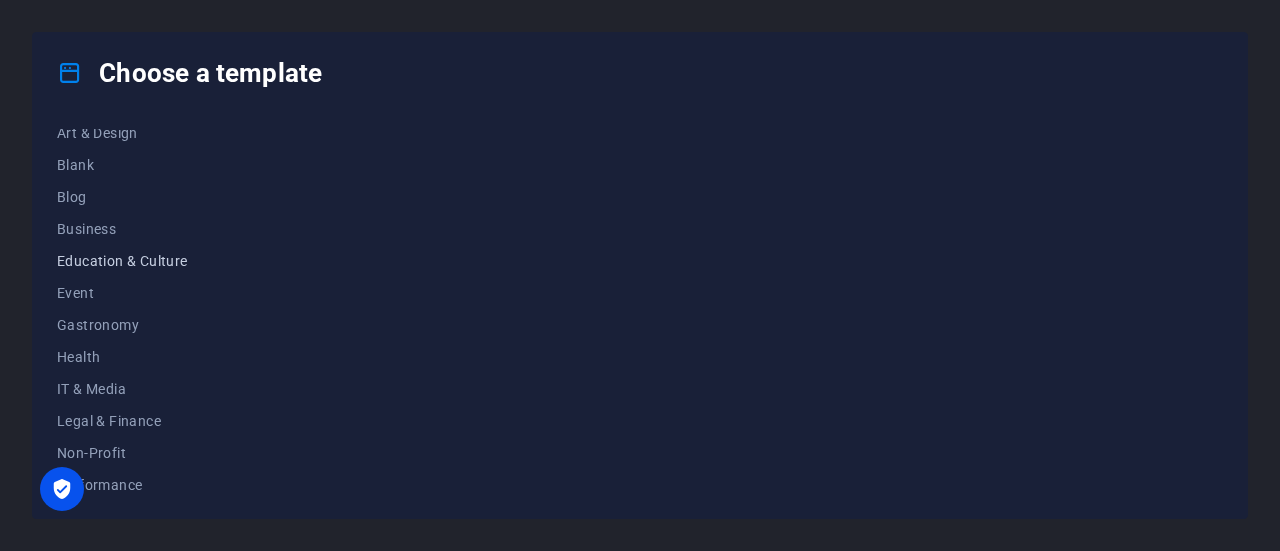 click on "Education & Culture" at bounding box center [122, 261] 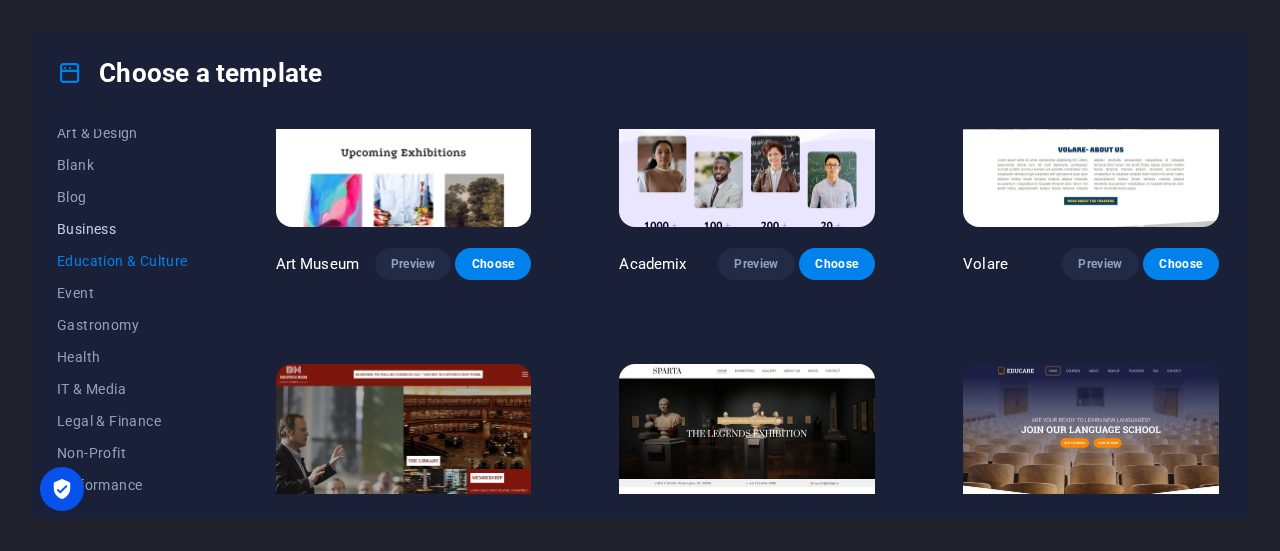 scroll, scrollTop: 140, scrollLeft: 0, axis: vertical 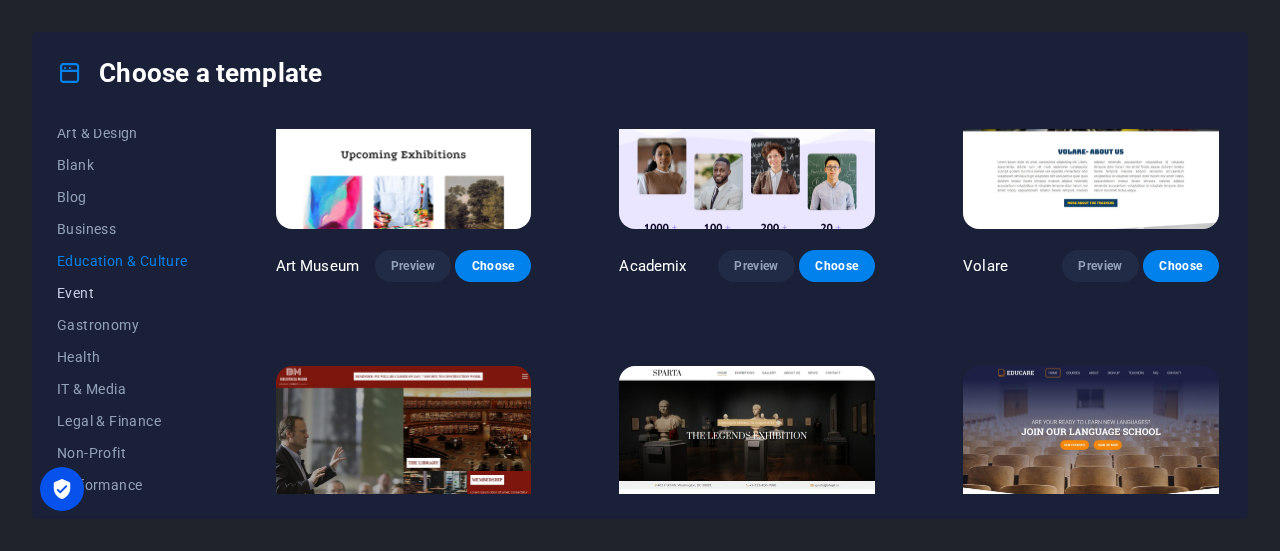 click on "Event" at bounding box center [122, 293] 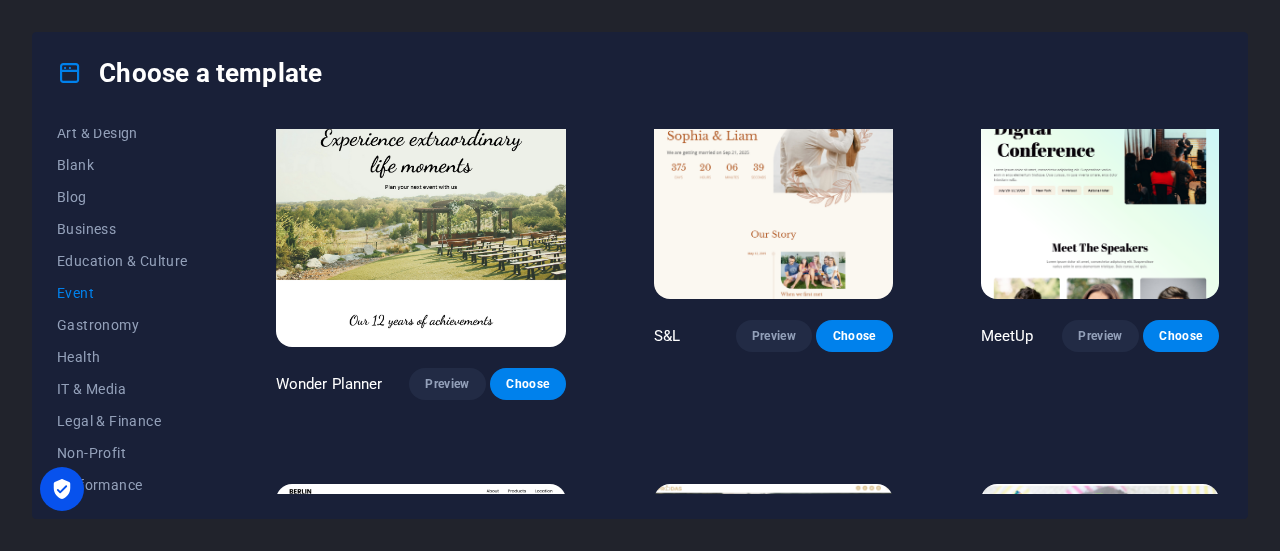 scroll, scrollTop: 0, scrollLeft: 0, axis: both 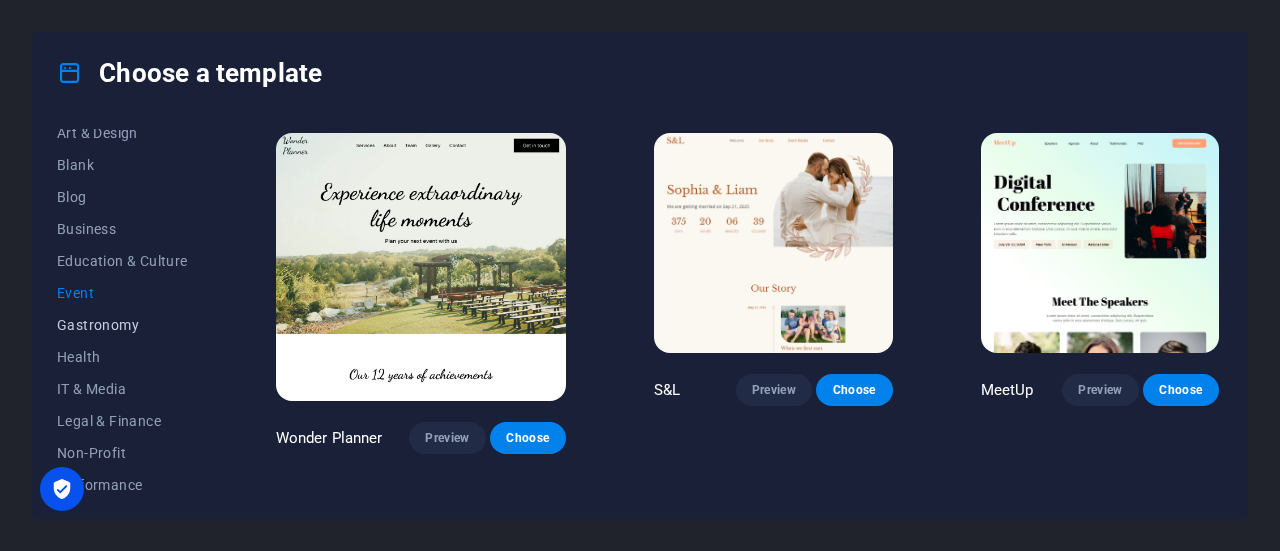 click on "Gastronomy" at bounding box center [122, 325] 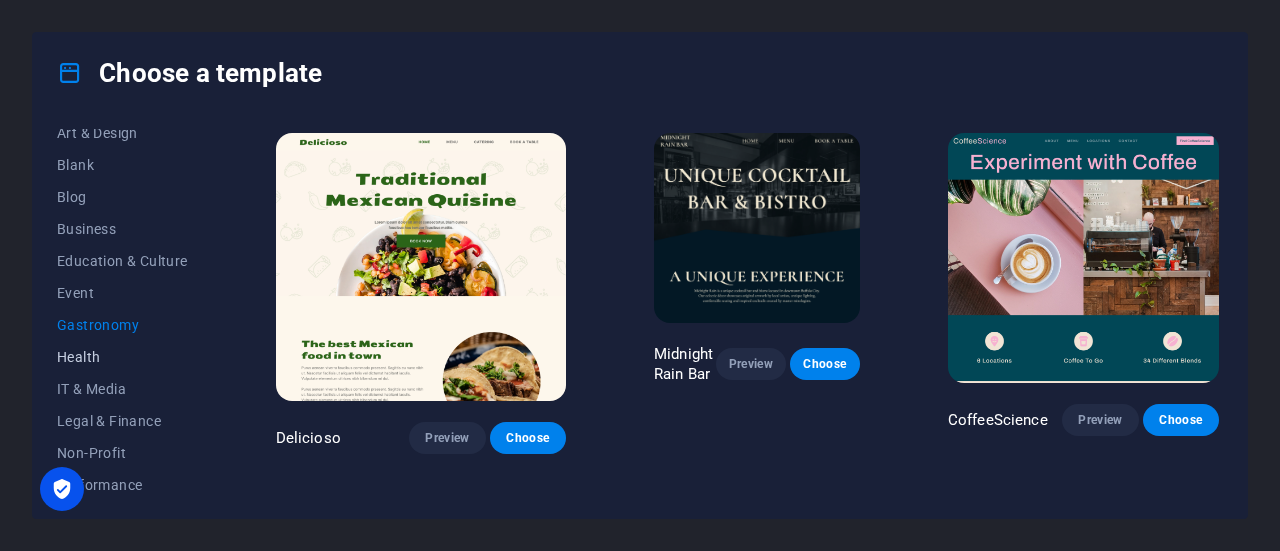 click on "Health" at bounding box center (122, 357) 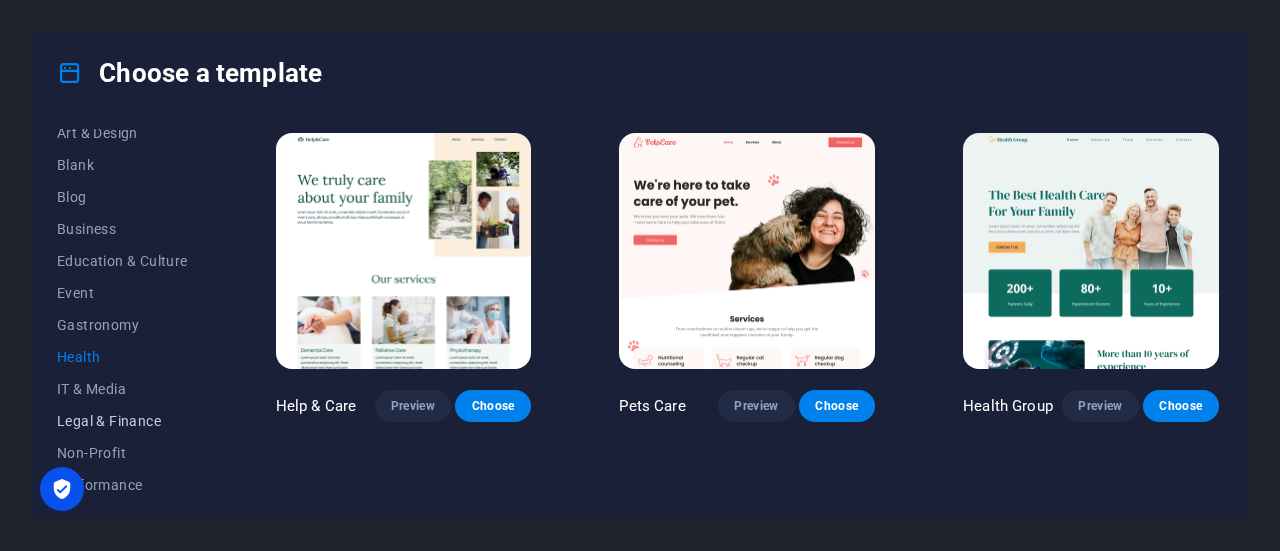 click on "Legal & Finance" at bounding box center (122, 421) 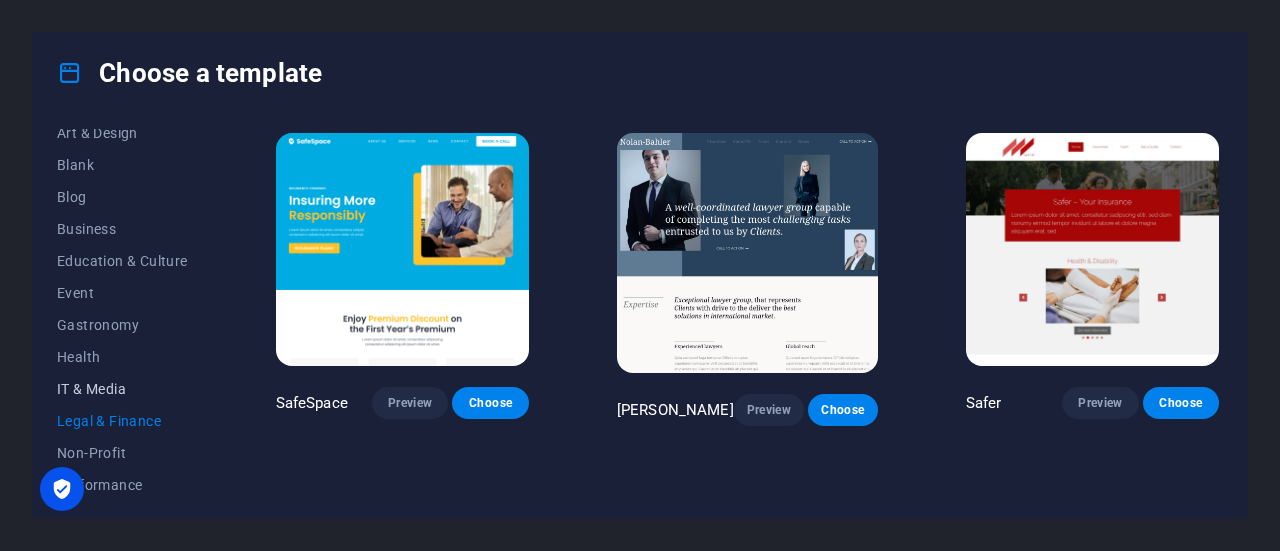 click on "IT & Media" at bounding box center (122, 389) 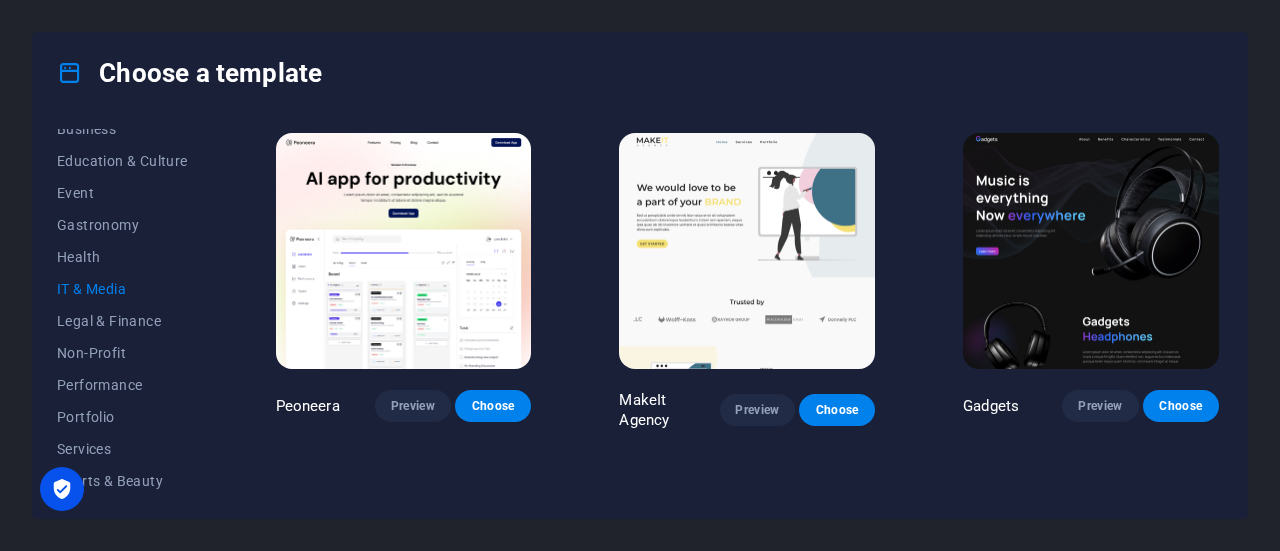scroll, scrollTop: 339, scrollLeft: 0, axis: vertical 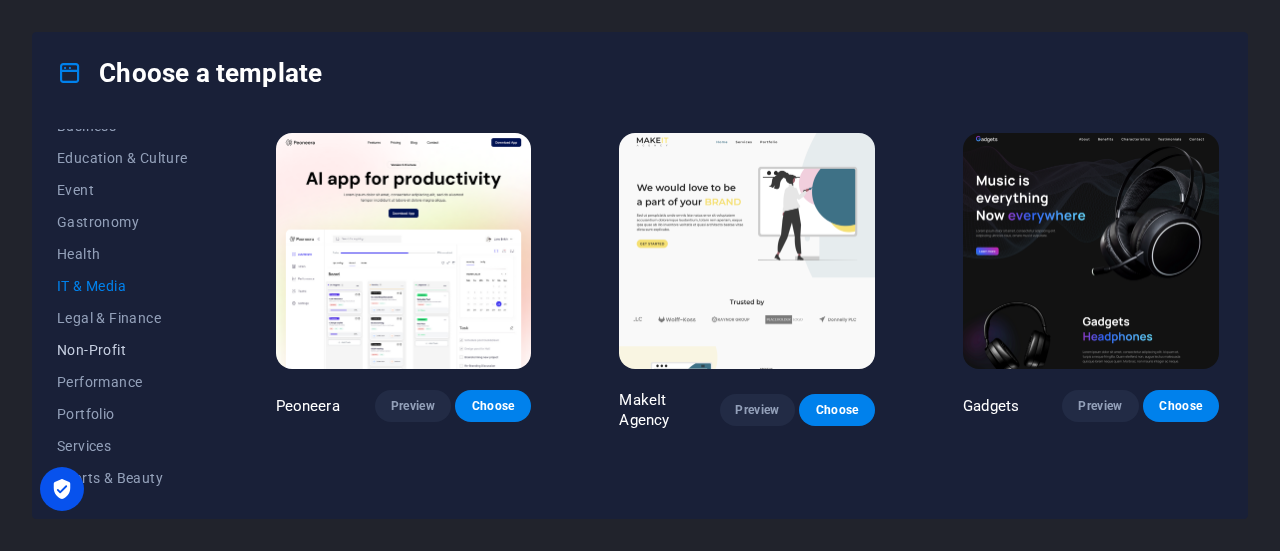 click on "Non-Profit" at bounding box center (122, 350) 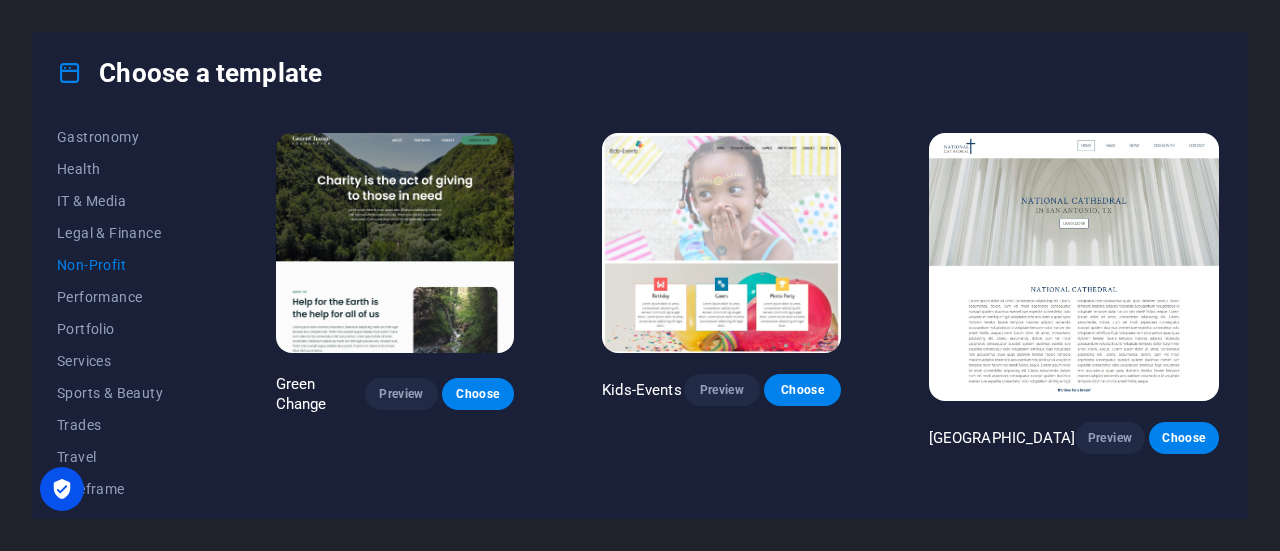 scroll, scrollTop: 434, scrollLeft: 0, axis: vertical 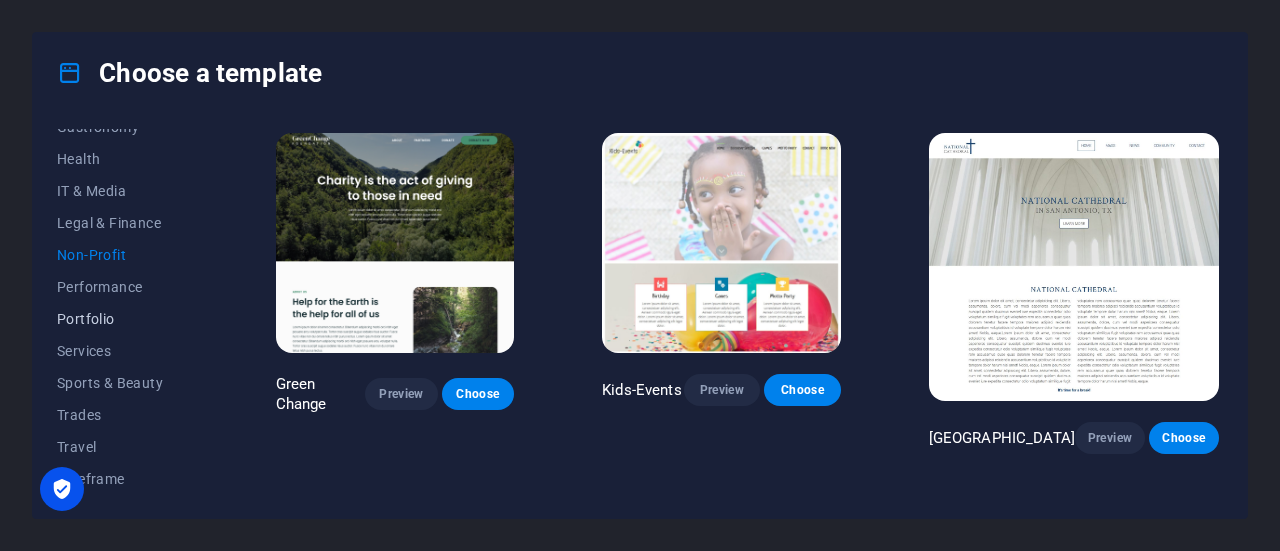 click on "Portfolio" at bounding box center (122, 319) 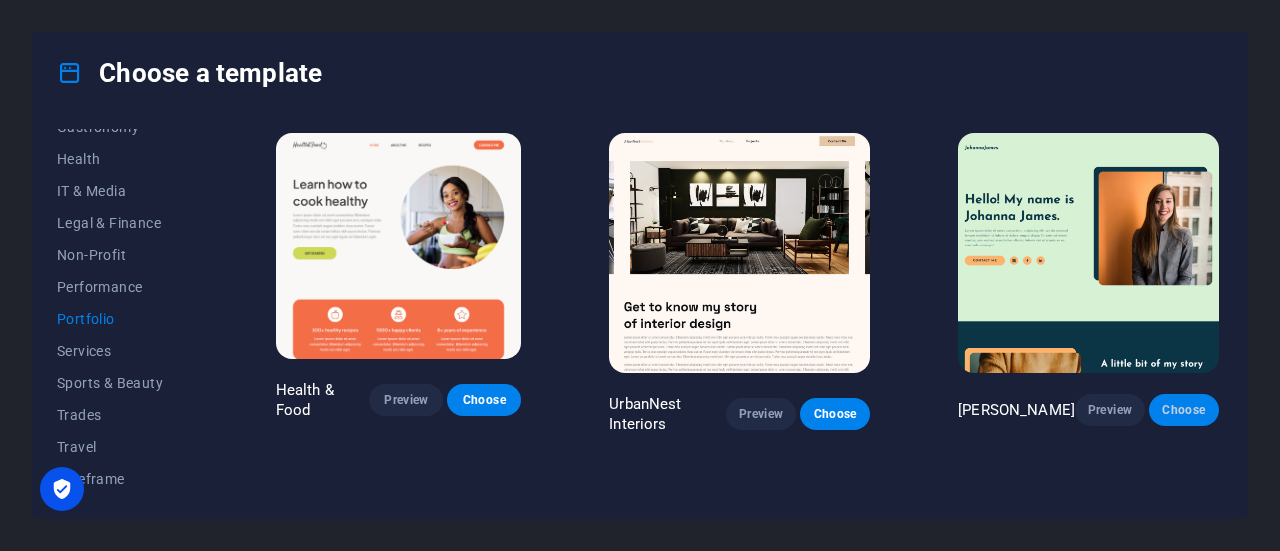 click on "Choose" at bounding box center [1184, 410] 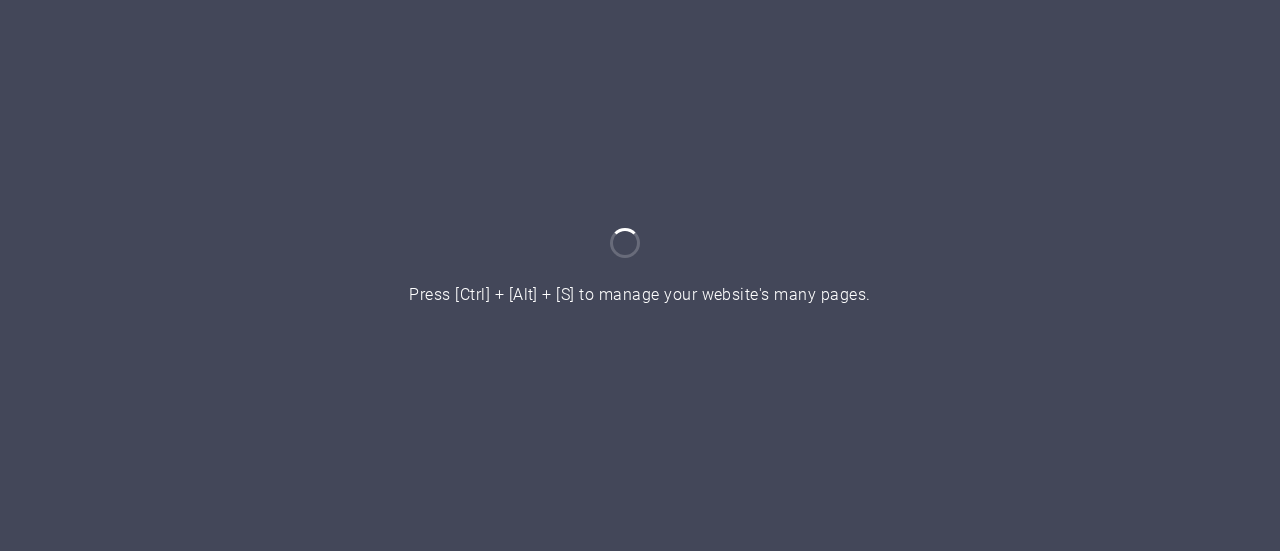 scroll, scrollTop: 0, scrollLeft: 0, axis: both 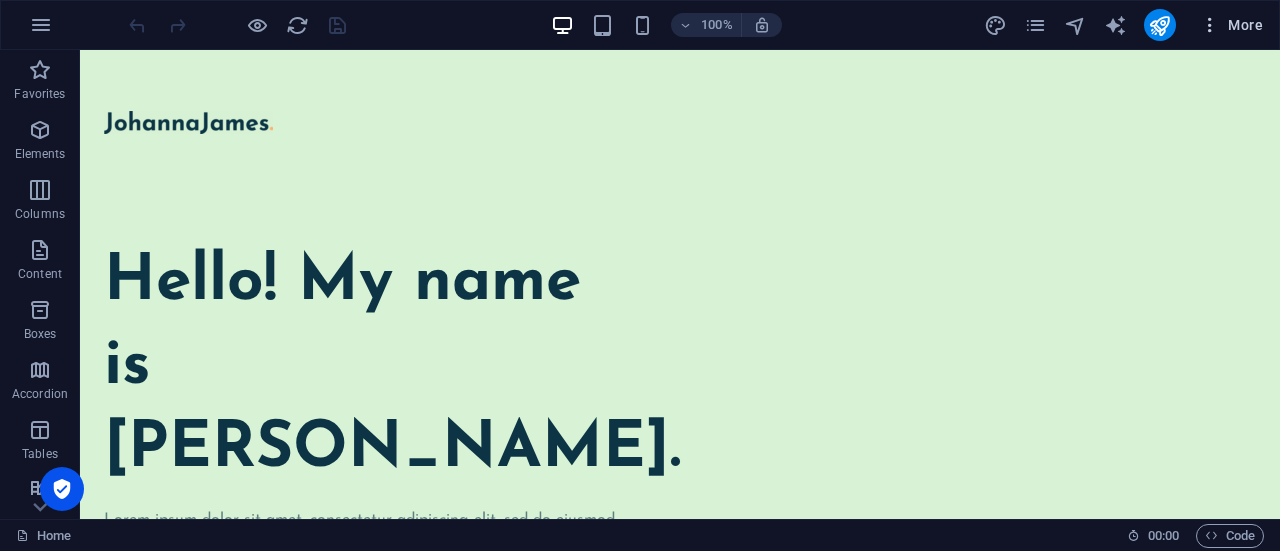 click at bounding box center (1210, 25) 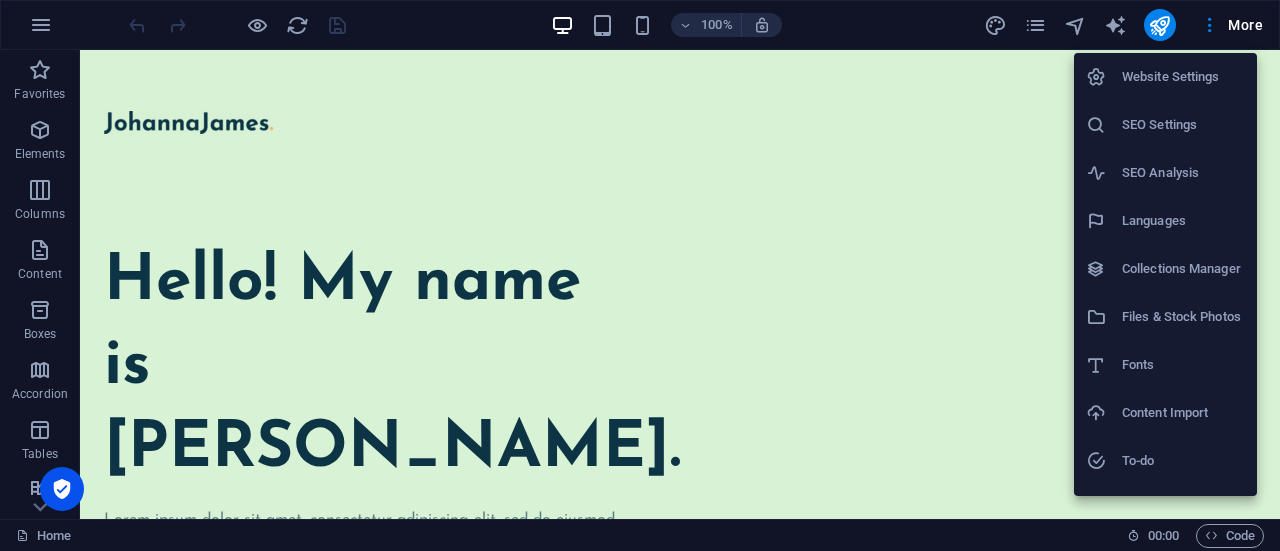 click at bounding box center [640, 275] 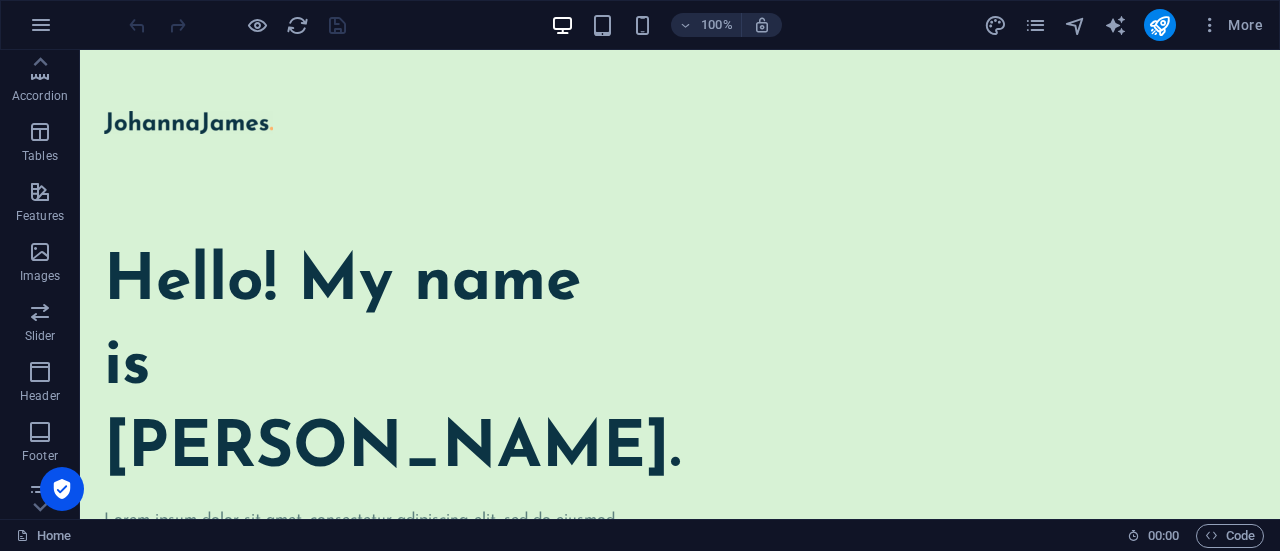 scroll, scrollTop: 298, scrollLeft: 0, axis: vertical 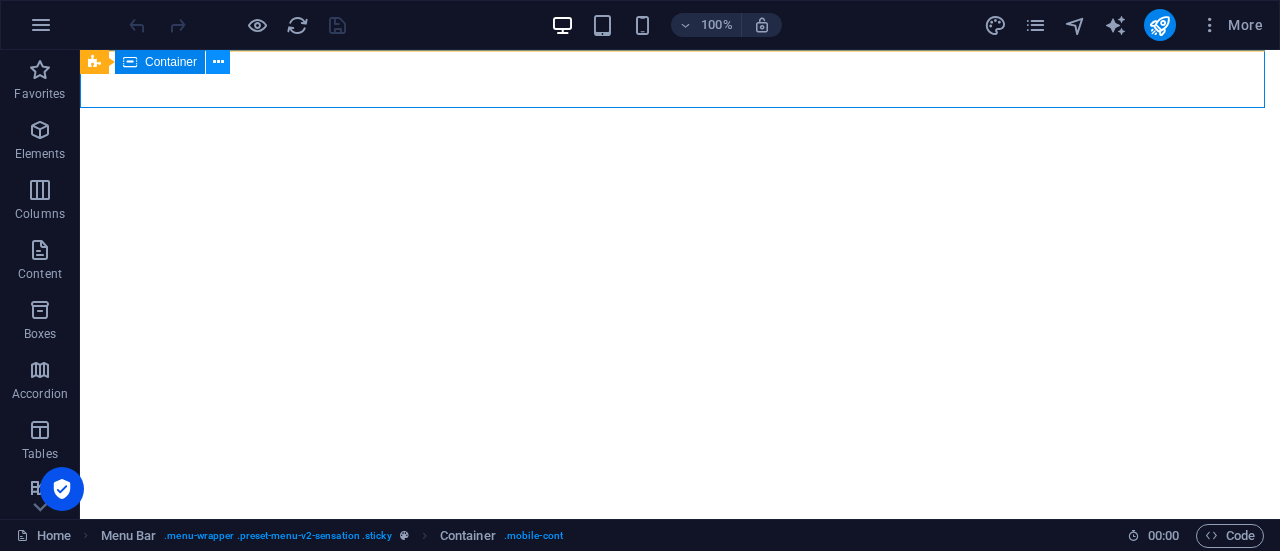 click at bounding box center [218, 62] 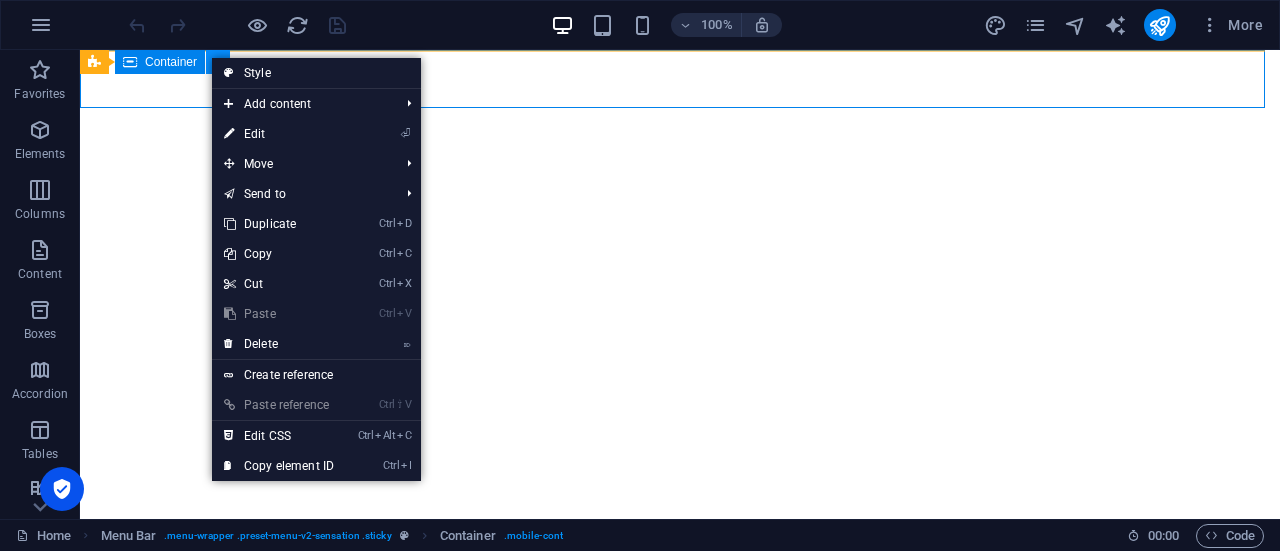 click at bounding box center [218, 62] 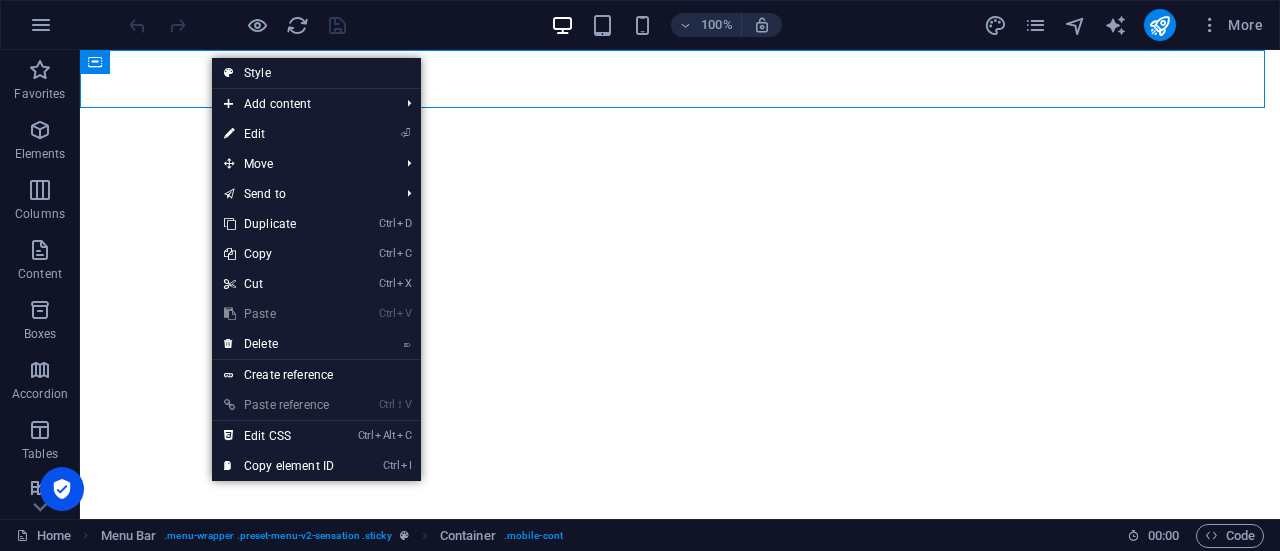 click at bounding box center (680, 284) 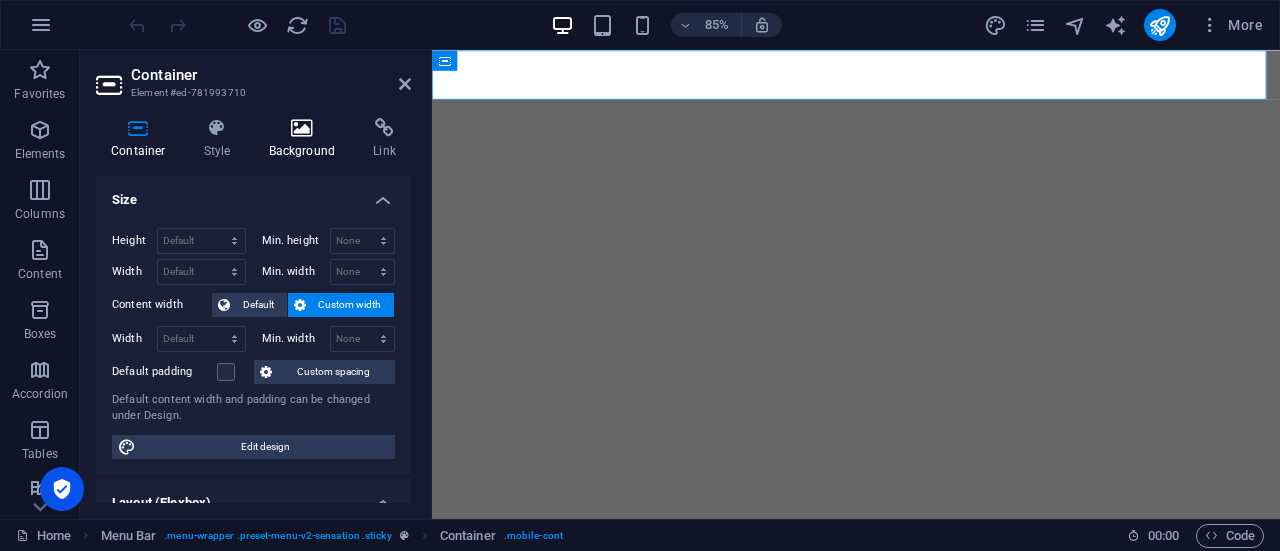 click at bounding box center (302, 128) 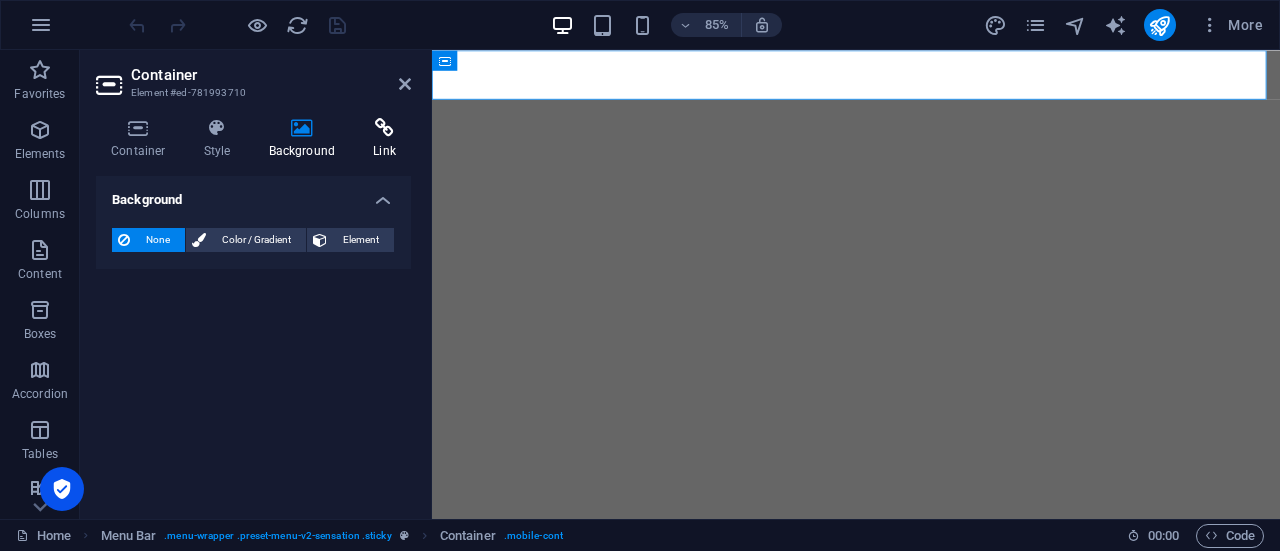 click at bounding box center [384, 128] 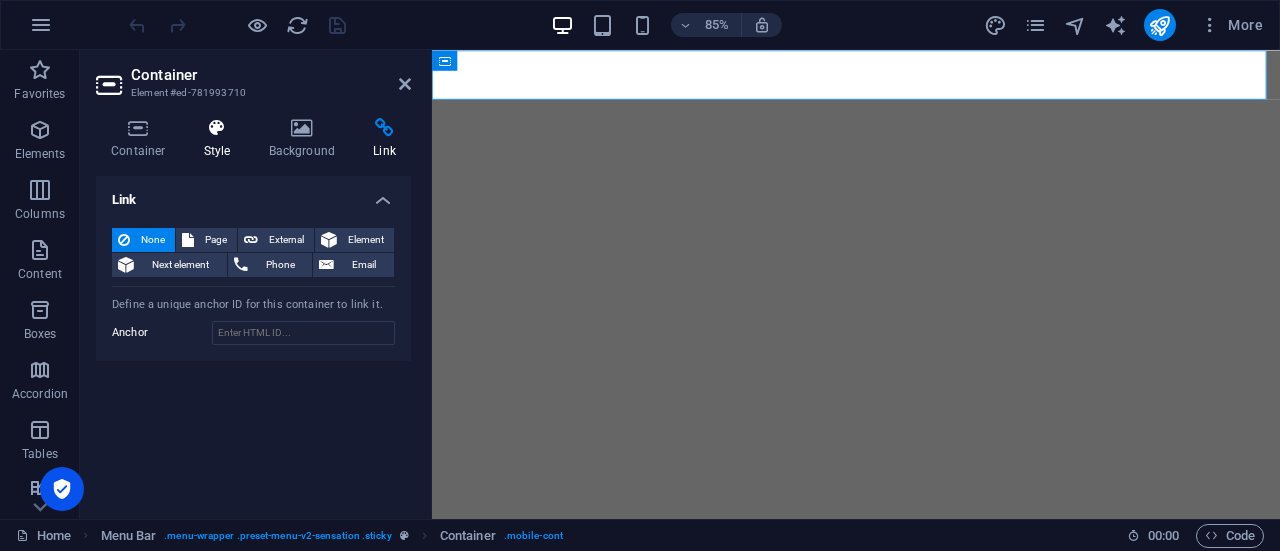 click at bounding box center [217, 128] 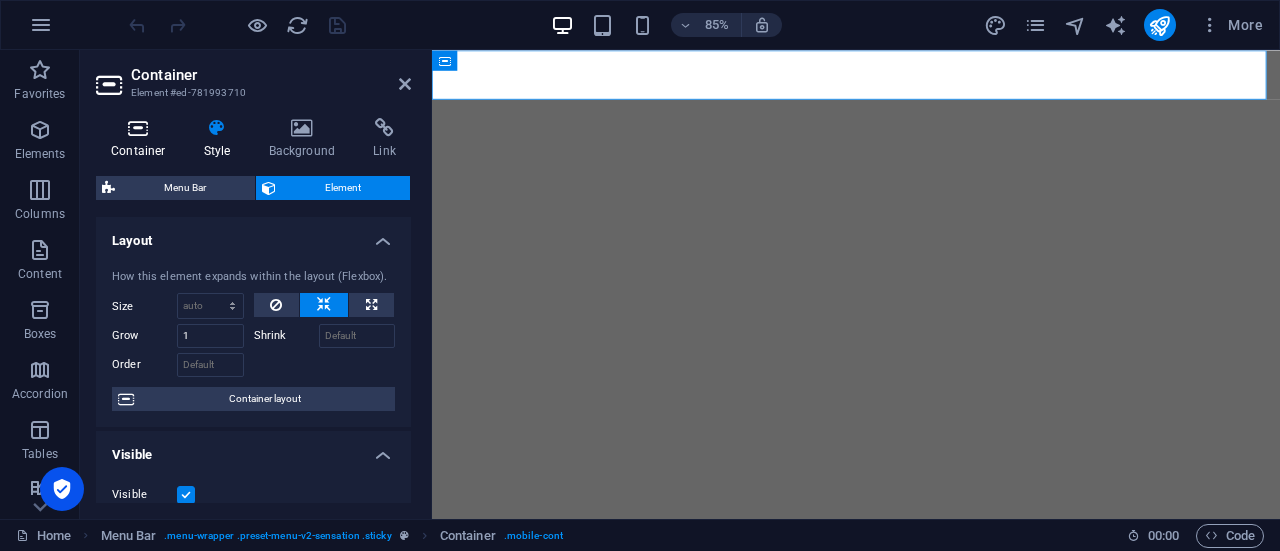 click at bounding box center [138, 128] 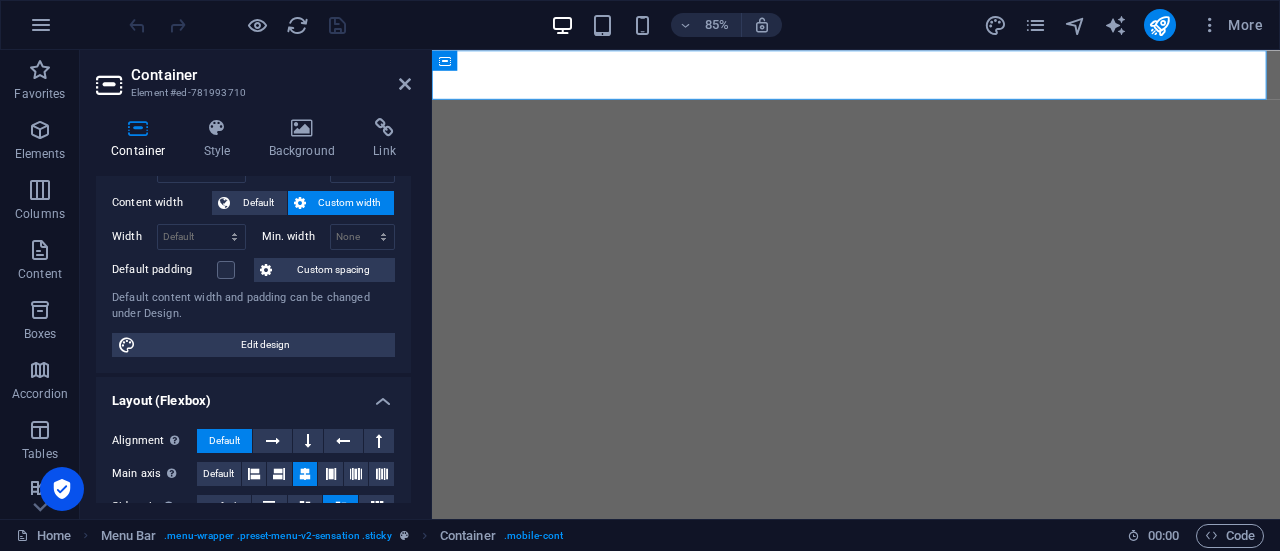 scroll, scrollTop: 0, scrollLeft: 0, axis: both 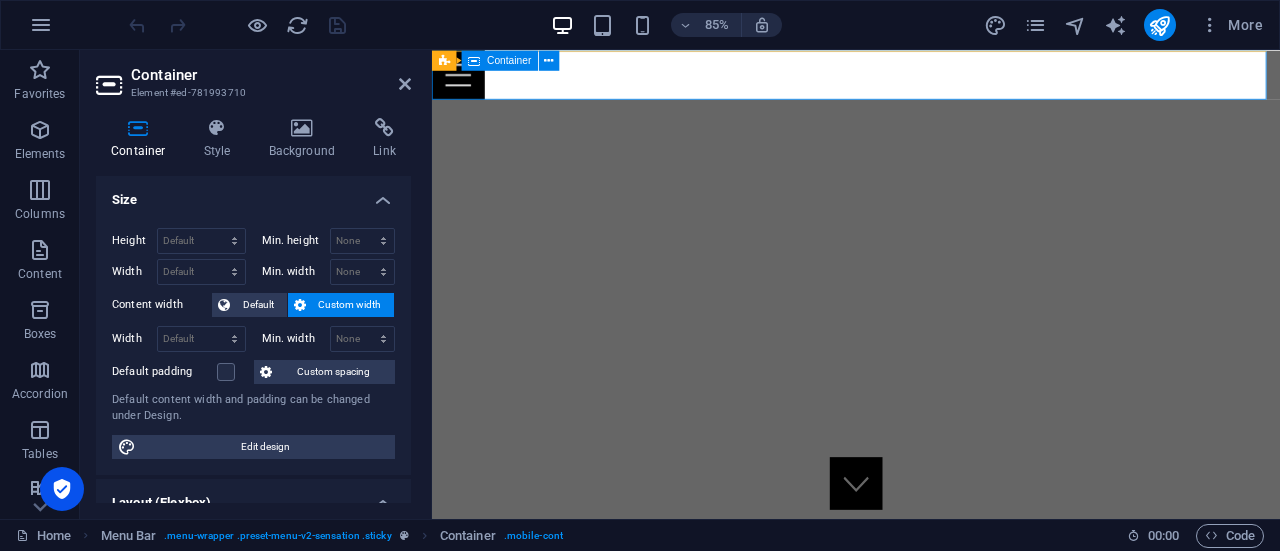 click at bounding box center [931, 79] 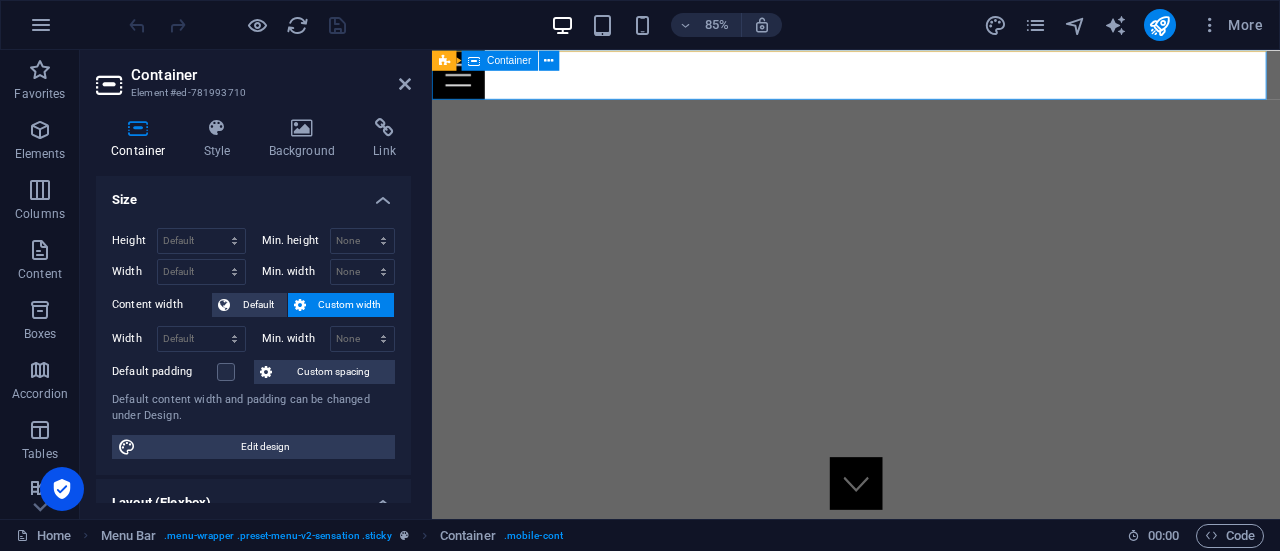 click at bounding box center (931, 79) 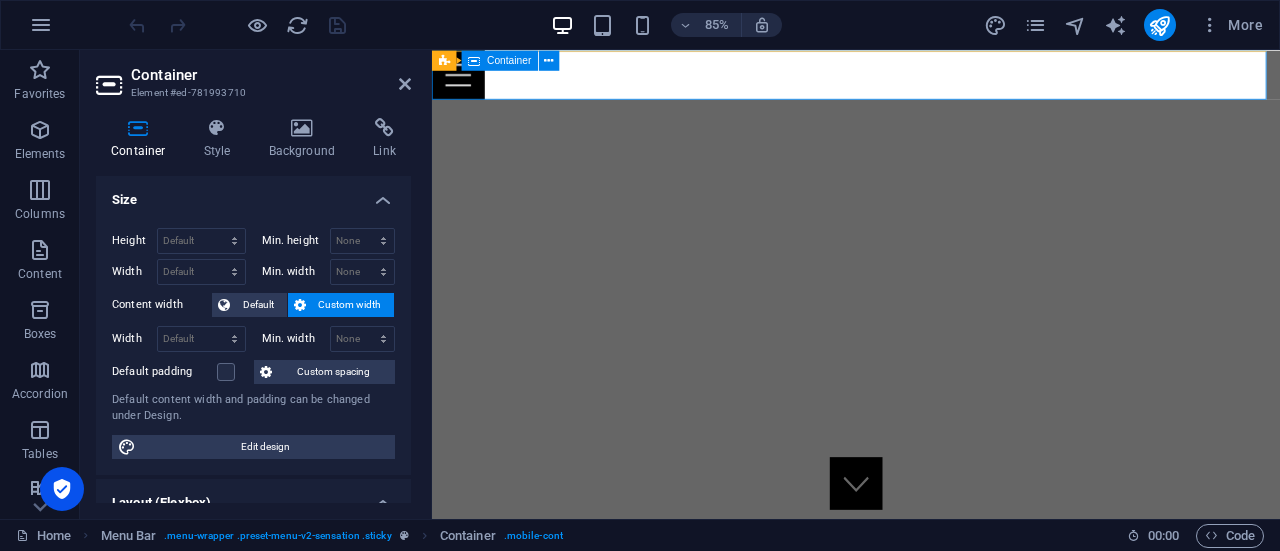 click at bounding box center (931, 79) 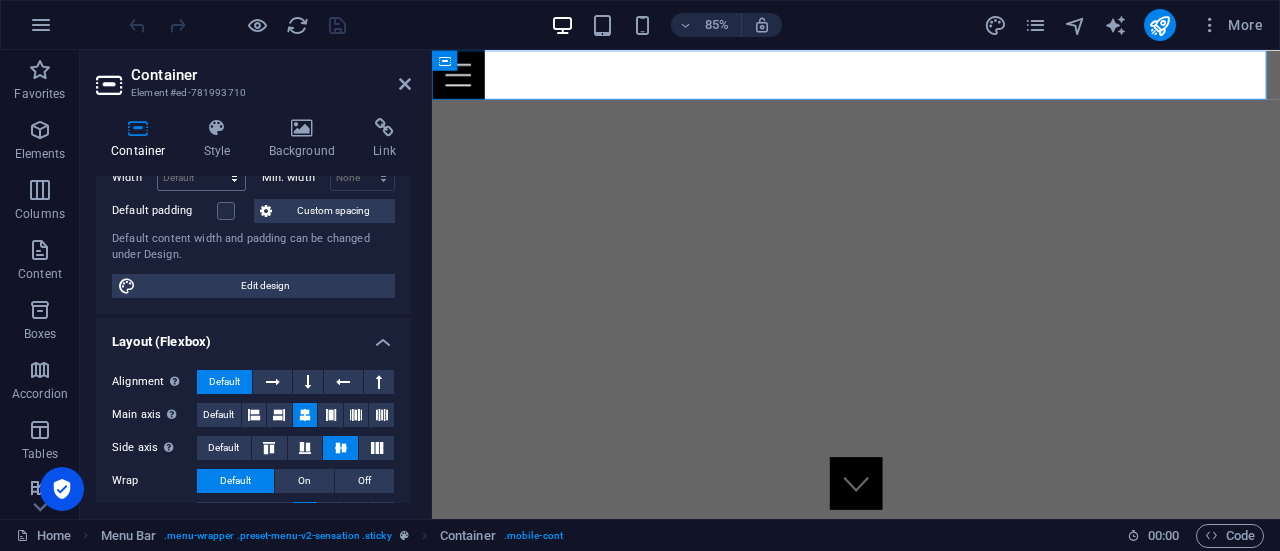 scroll, scrollTop: 232, scrollLeft: 0, axis: vertical 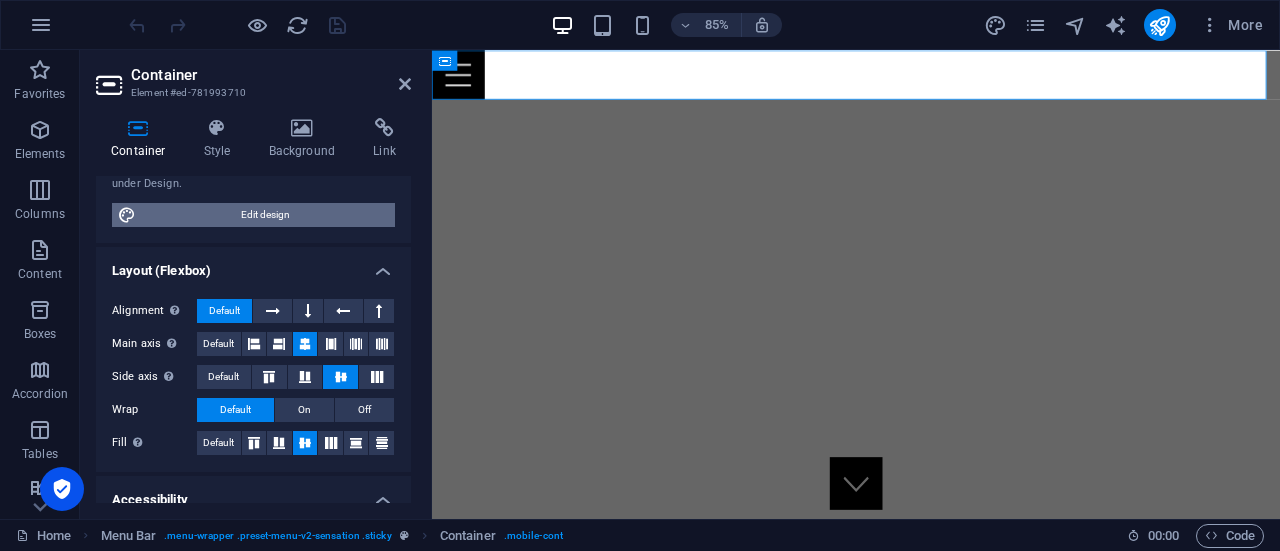 click on "Edit design" at bounding box center [265, 215] 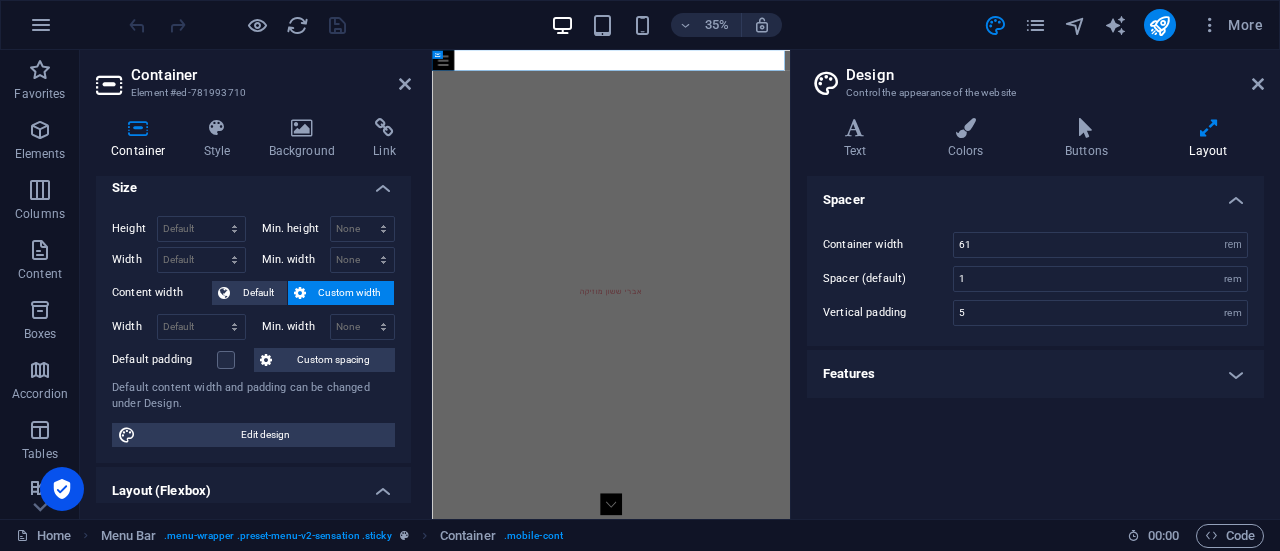 scroll, scrollTop: 0, scrollLeft: 0, axis: both 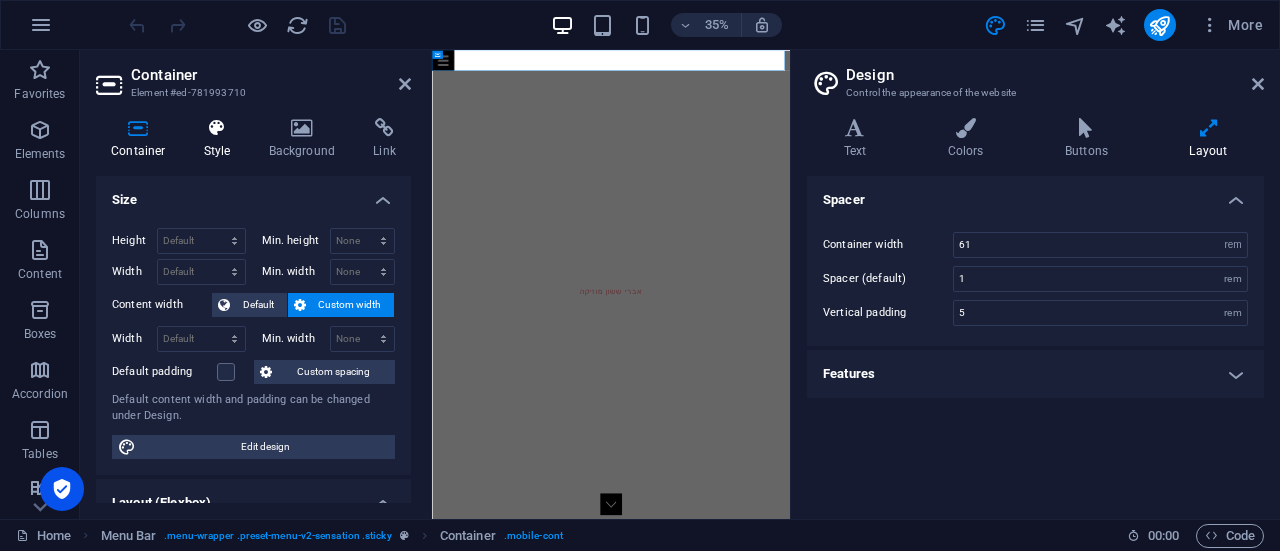 click at bounding box center [217, 128] 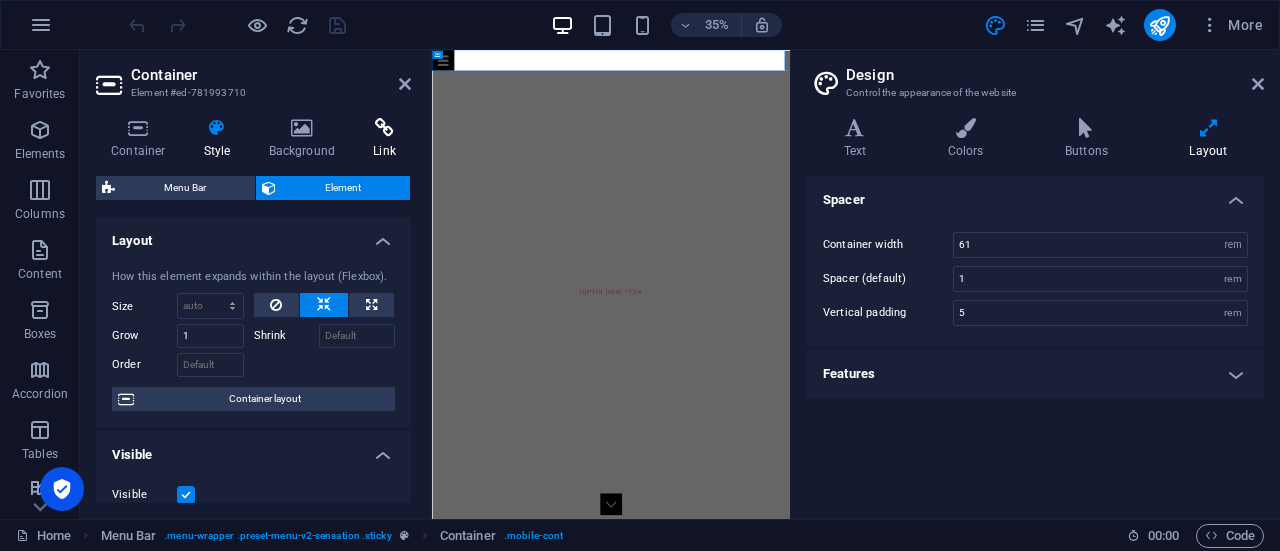 click on "Link" at bounding box center [384, 139] 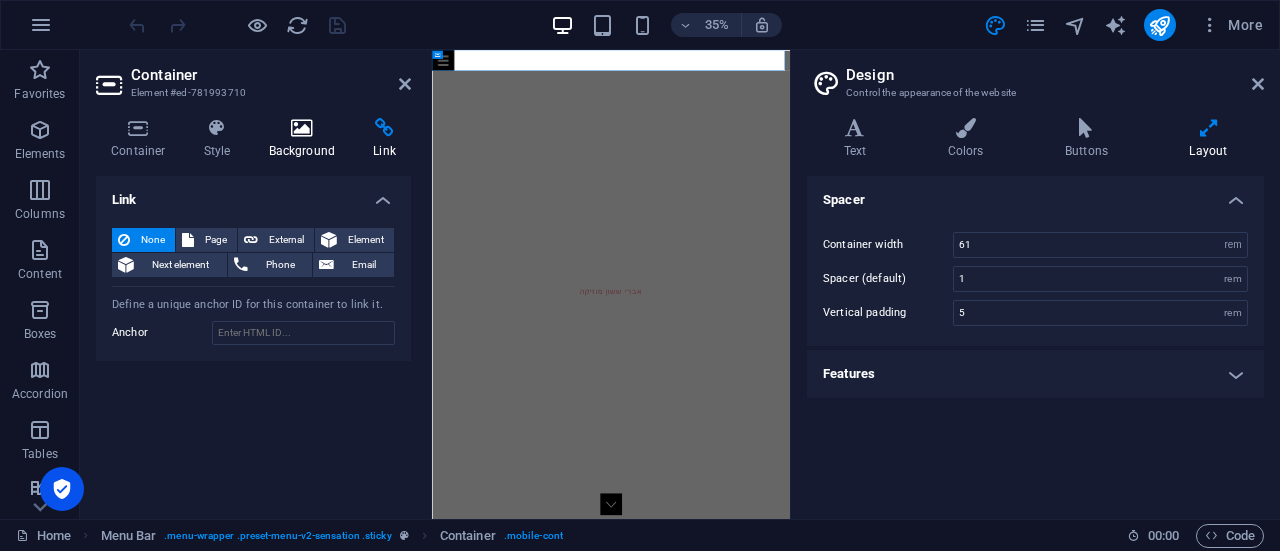 click at bounding box center [302, 128] 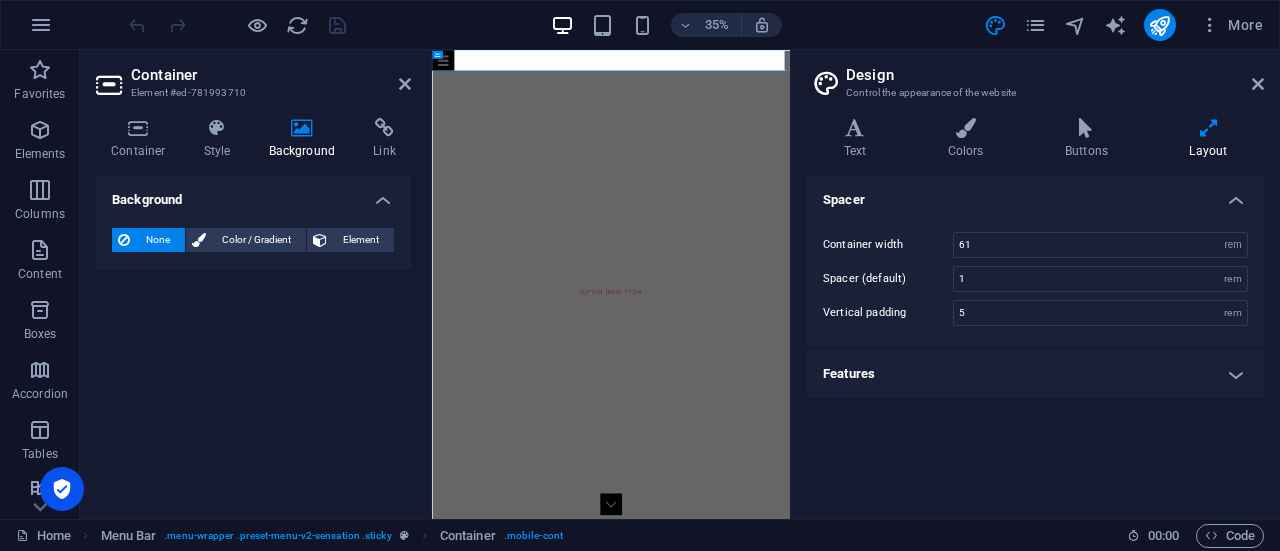 click on "Element #ed-781993710" at bounding box center [251, 93] 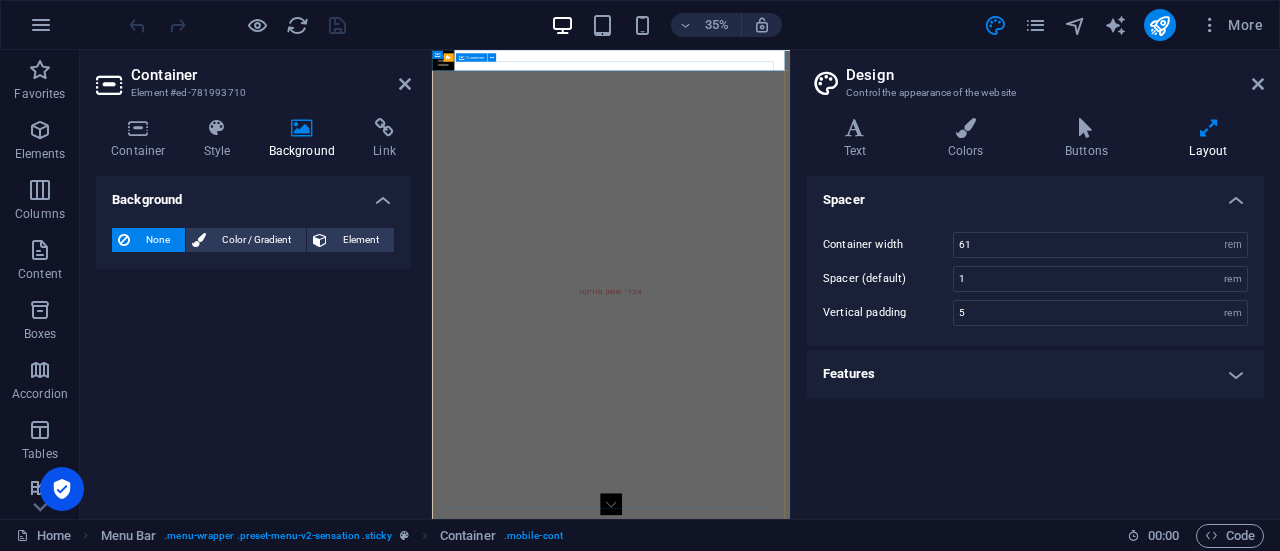 click on "אברי ששון מוזיקה  הבא, ץ" at bounding box center (943, 767) 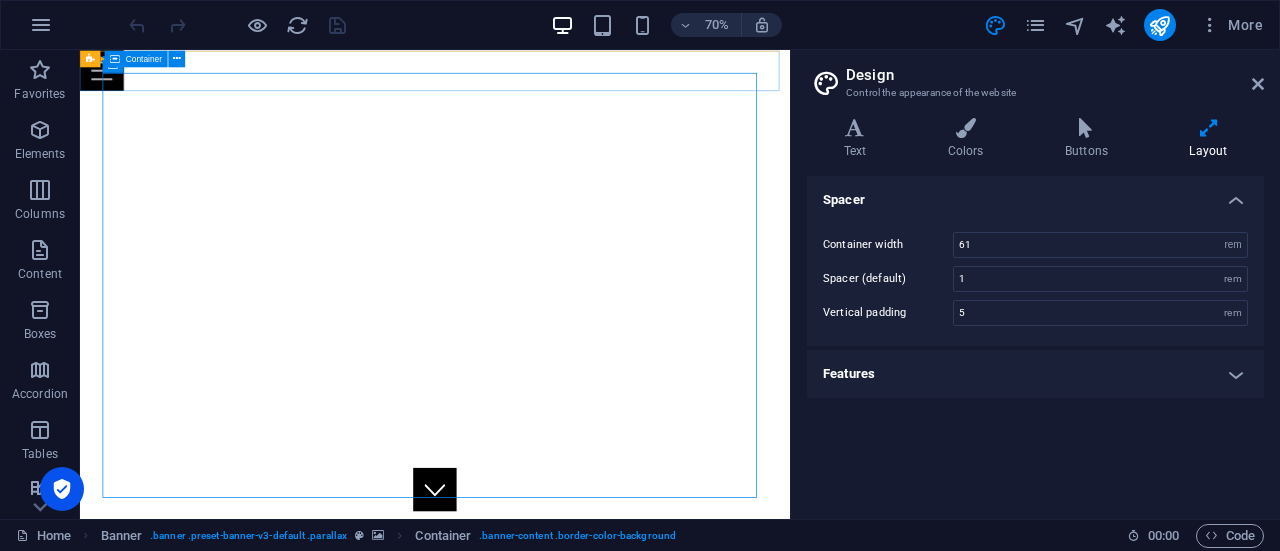 click at bounding box center [587, 79] 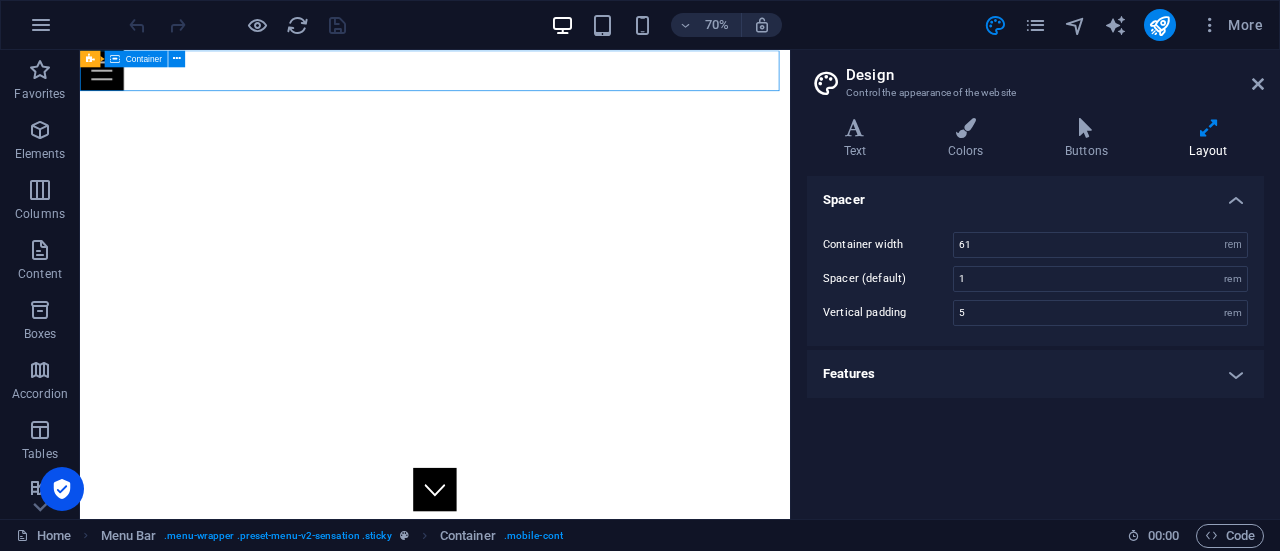 click at bounding box center (587, 79) 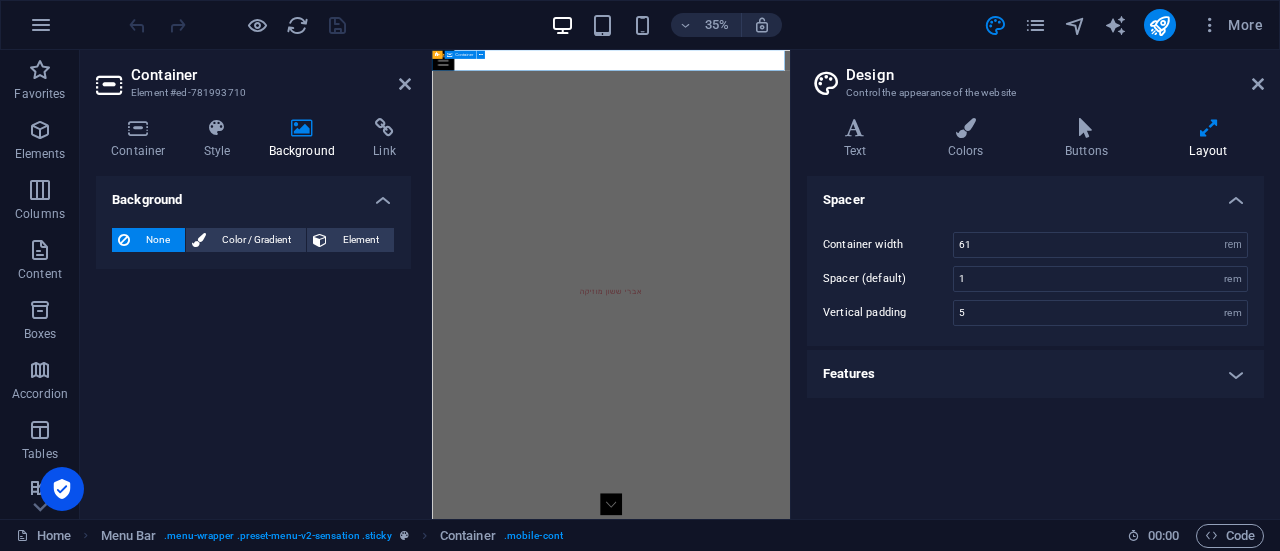 click at bounding box center [943, 79] 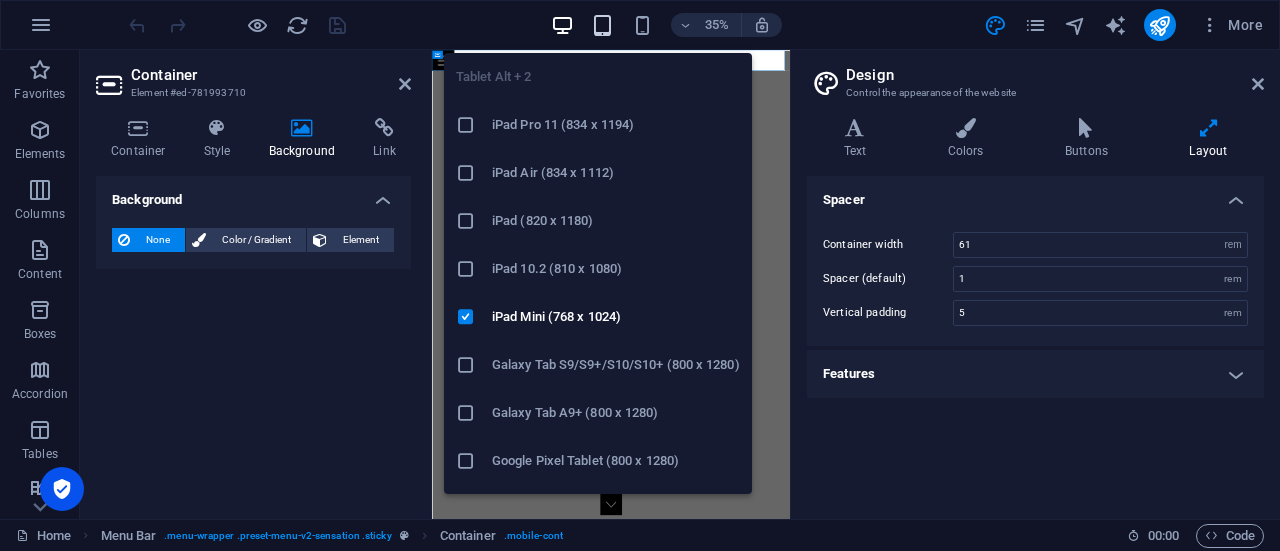 click at bounding box center (602, 25) 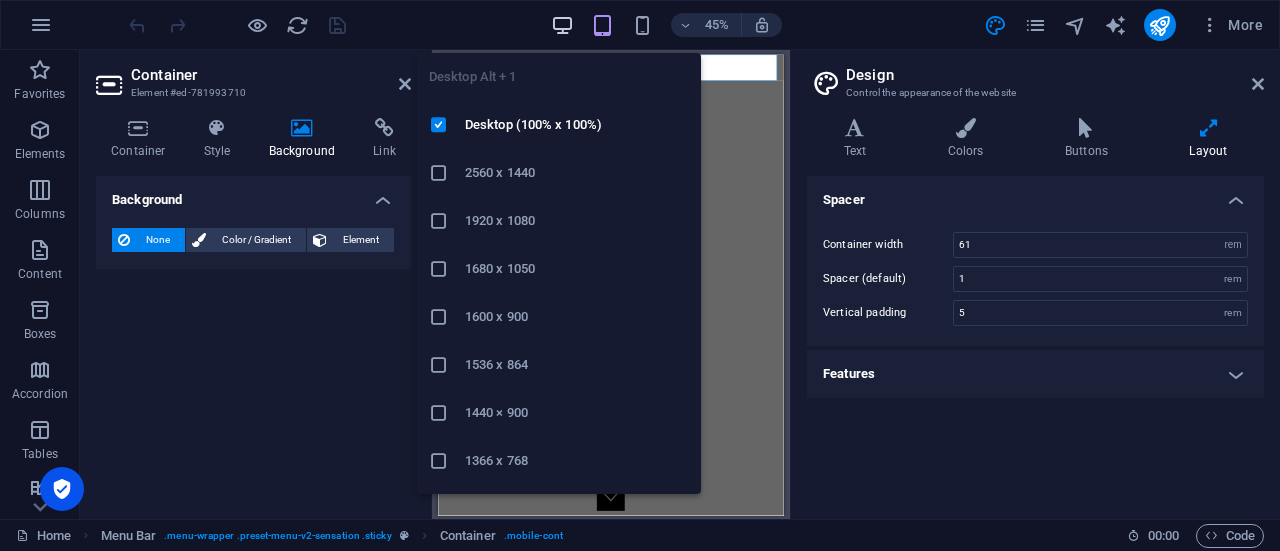 click at bounding box center [562, 25] 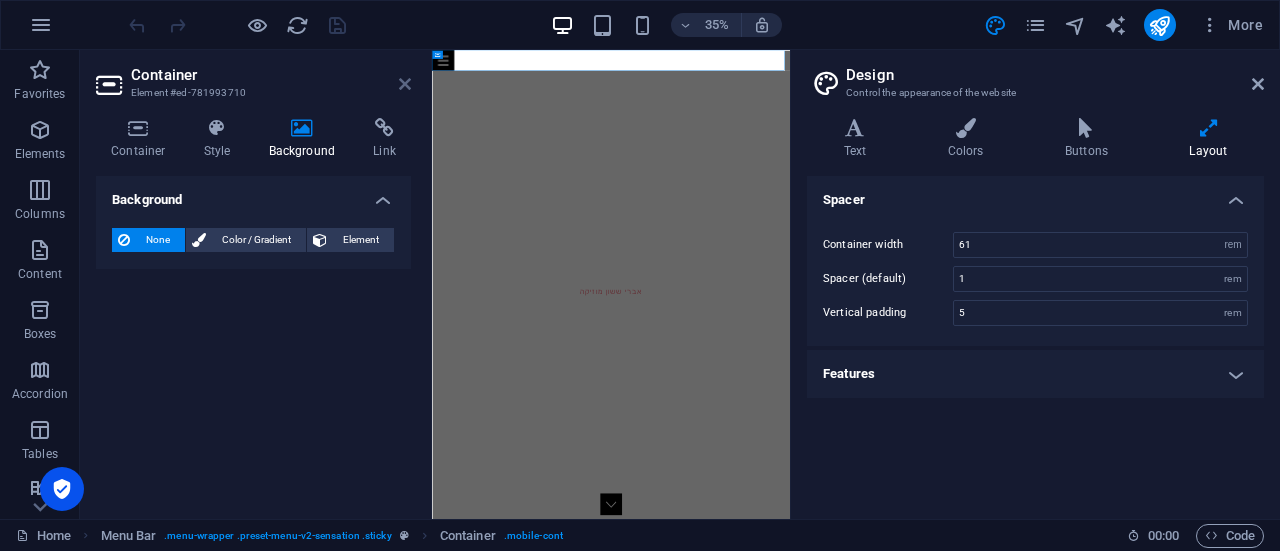click at bounding box center (405, 84) 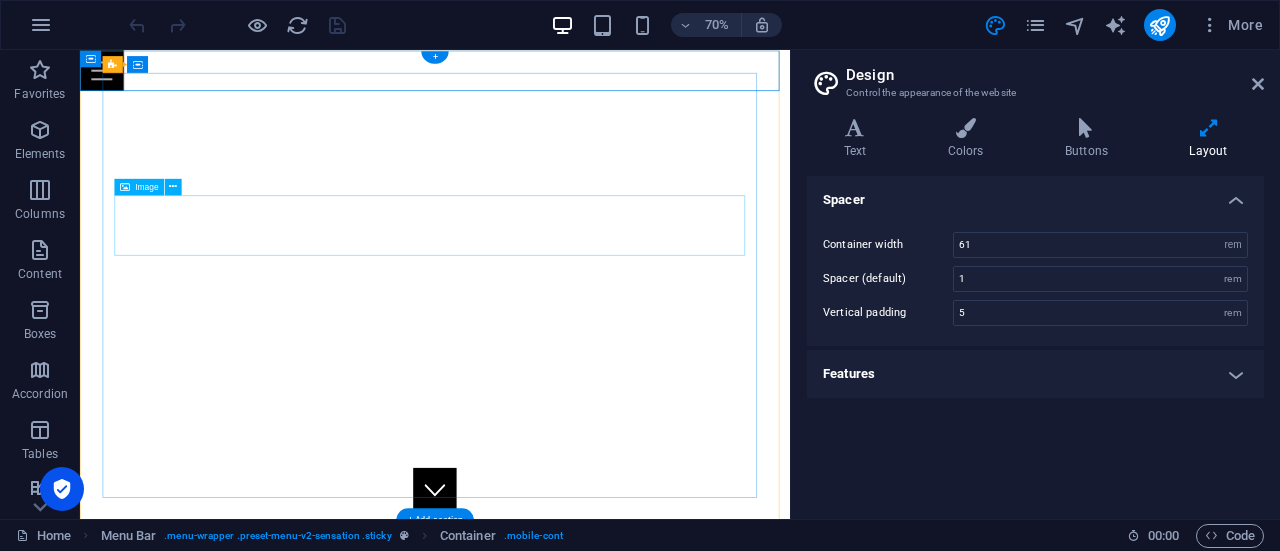 click at bounding box center [587, 682] 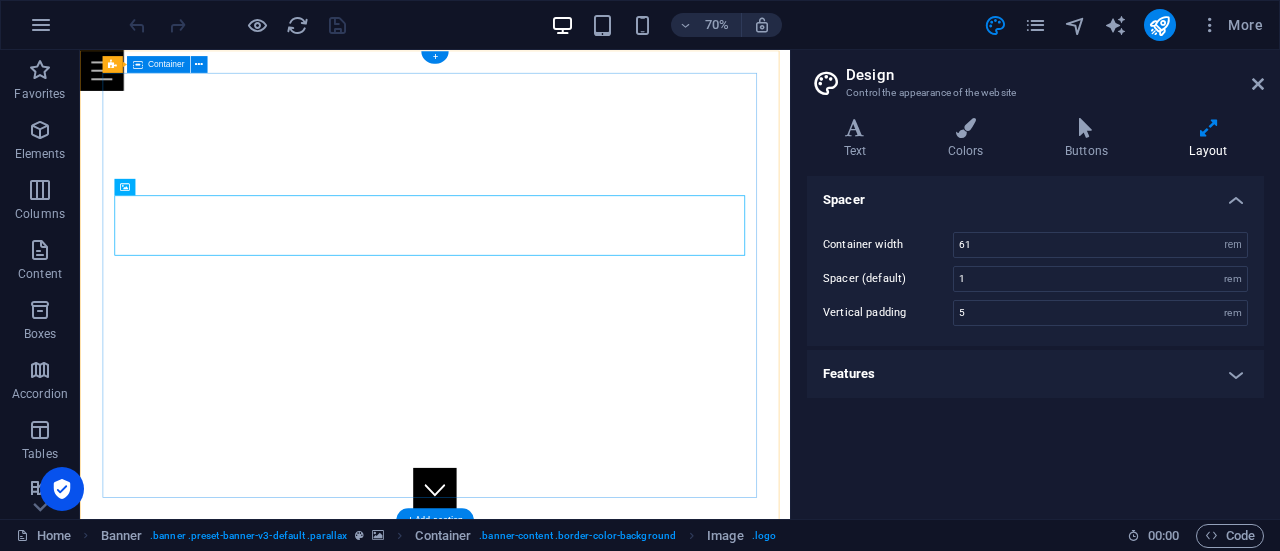 click on "אברי ששון מוזיקה  הבא, ץ" at bounding box center [587, 767] 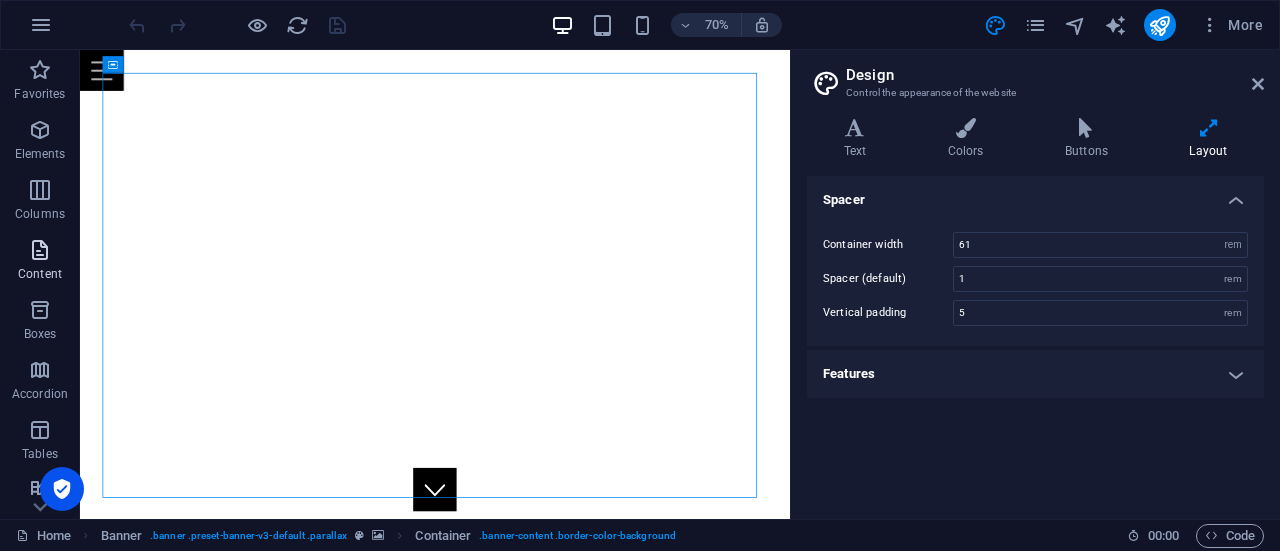 click on "Content" at bounding box center (40, 274) 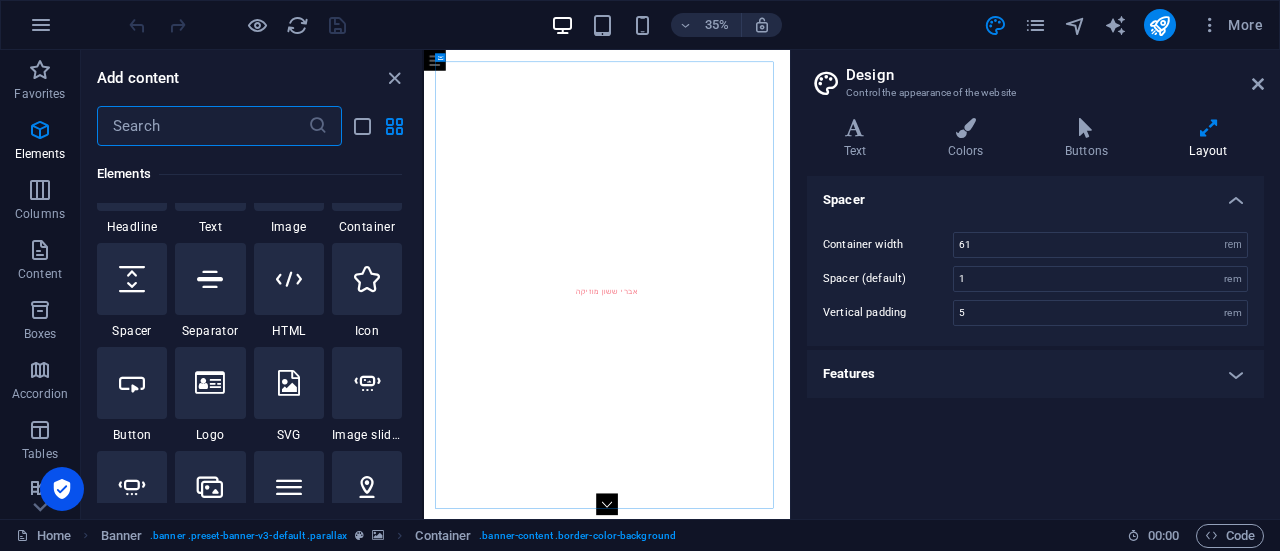 scroll, scrollTop: 0, scrollLeft: 0, axis: both 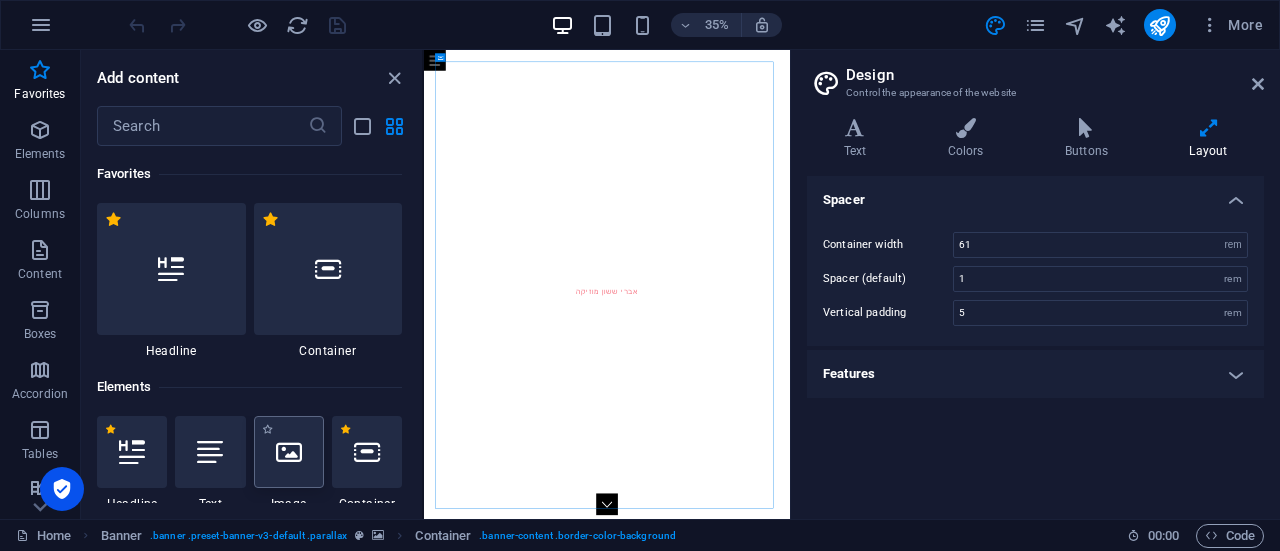click at bounding box center (289, 452) 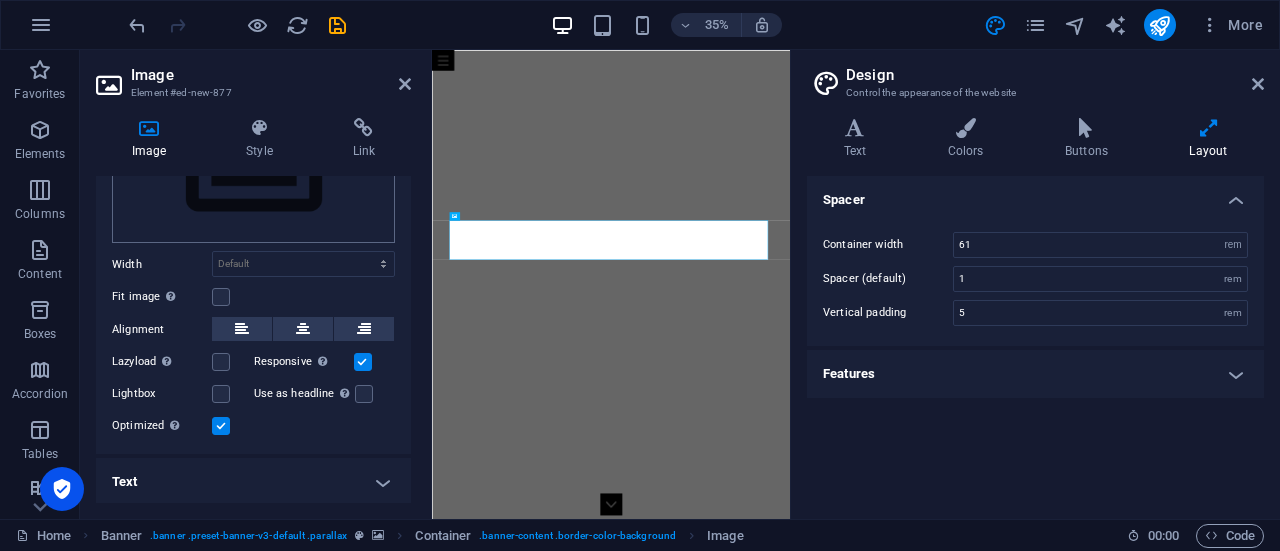 scroll, scrollTop: 0, scrollLeft: 0, axis: both 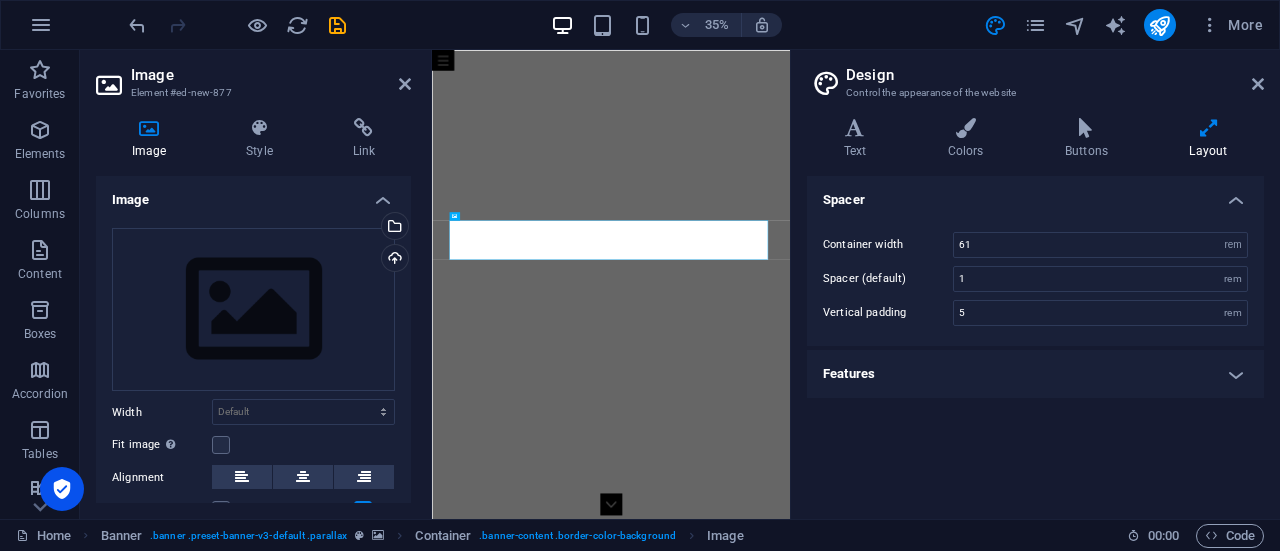 click on "Image" at bounding box center (253, 194) 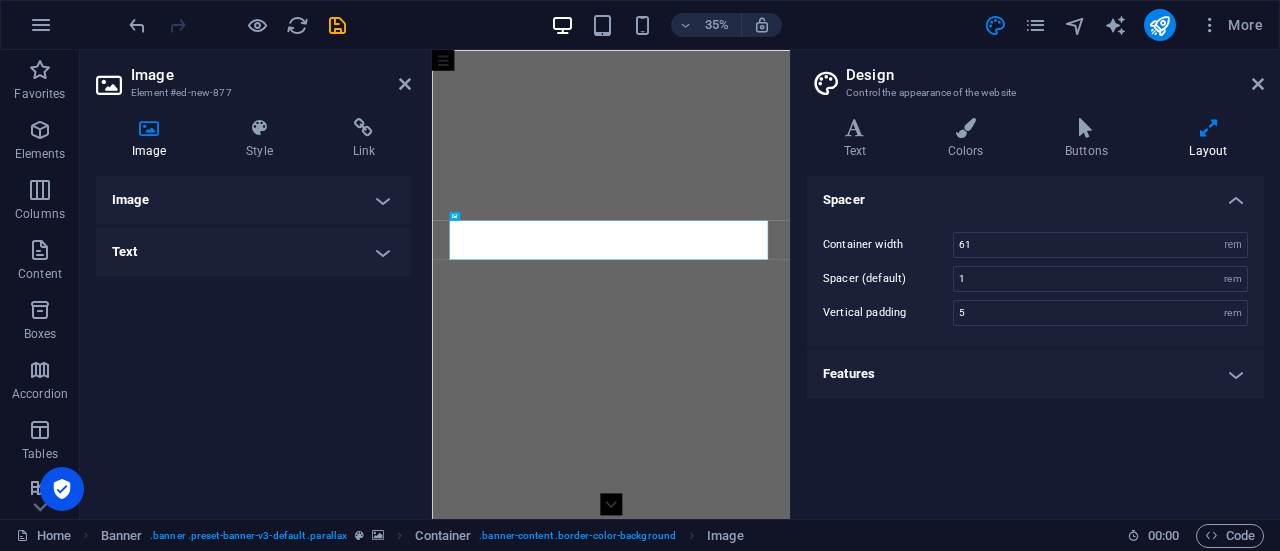 click on "Image" at bounding box center [253, 200] 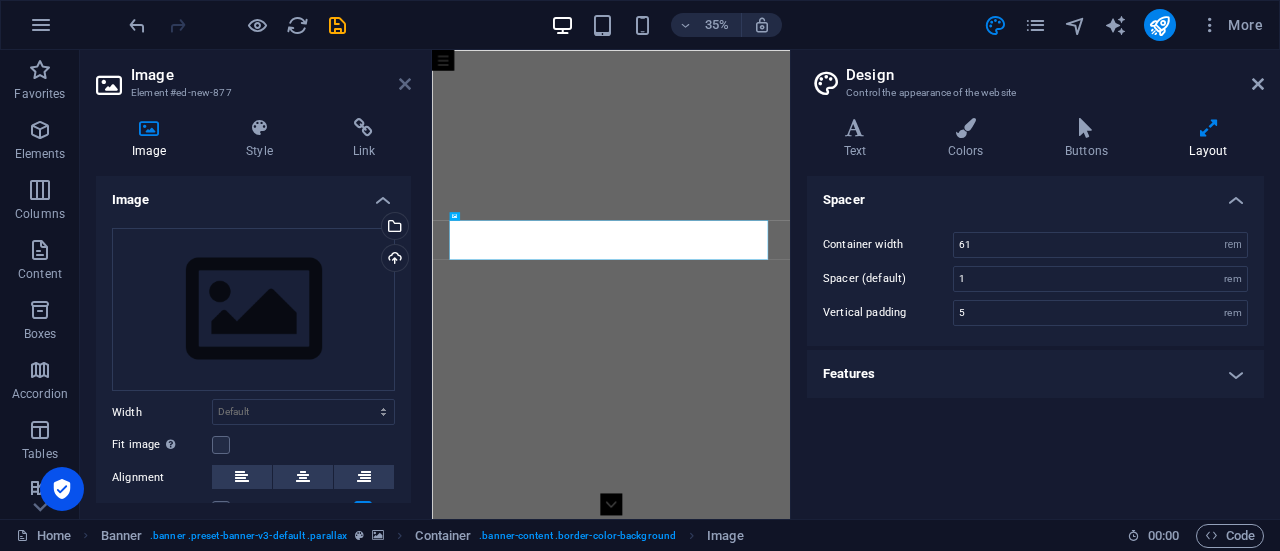 click at bounding box center (405, 84) 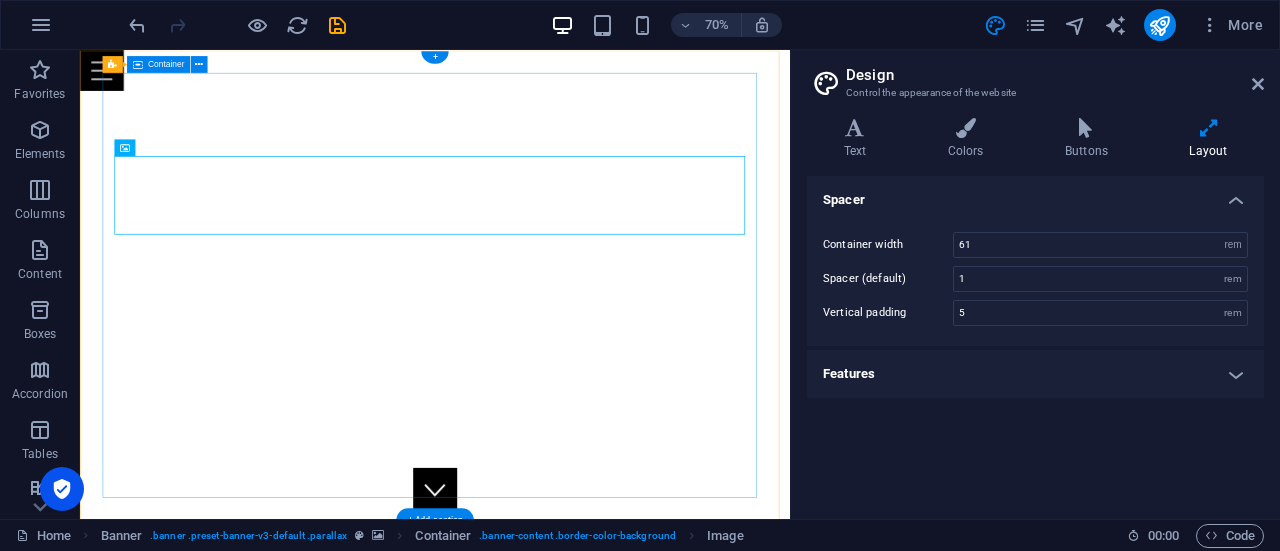 click on "אברי ששון מוזיקה  הבא, ץ" at bounding box center [587, 33122] 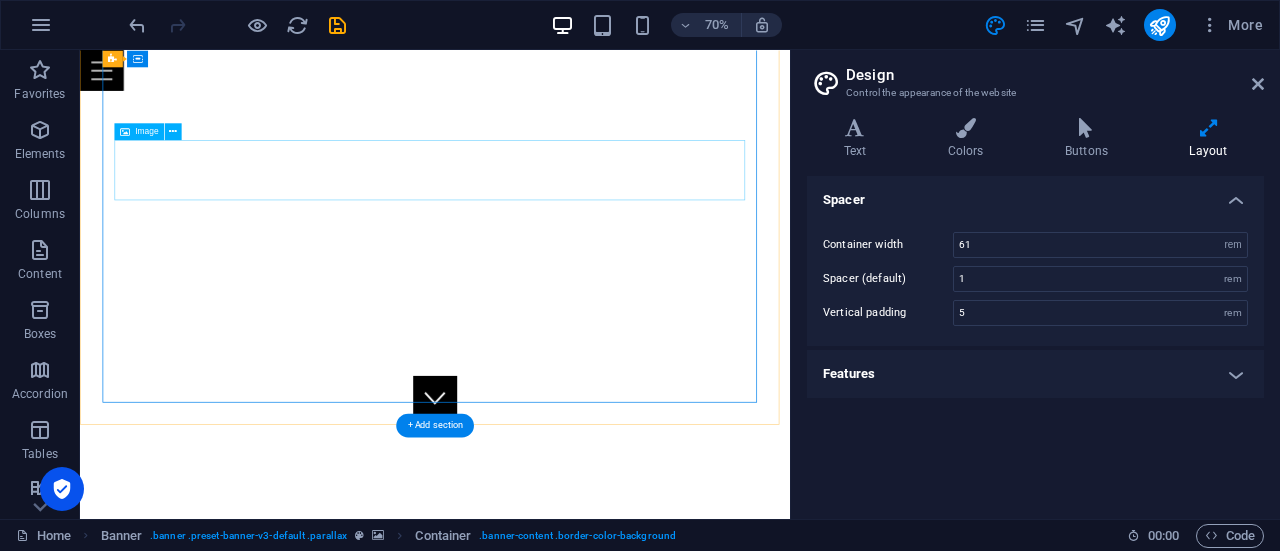 scroll, scrollTop: 136, scrollLeft: 0, axis: vertical 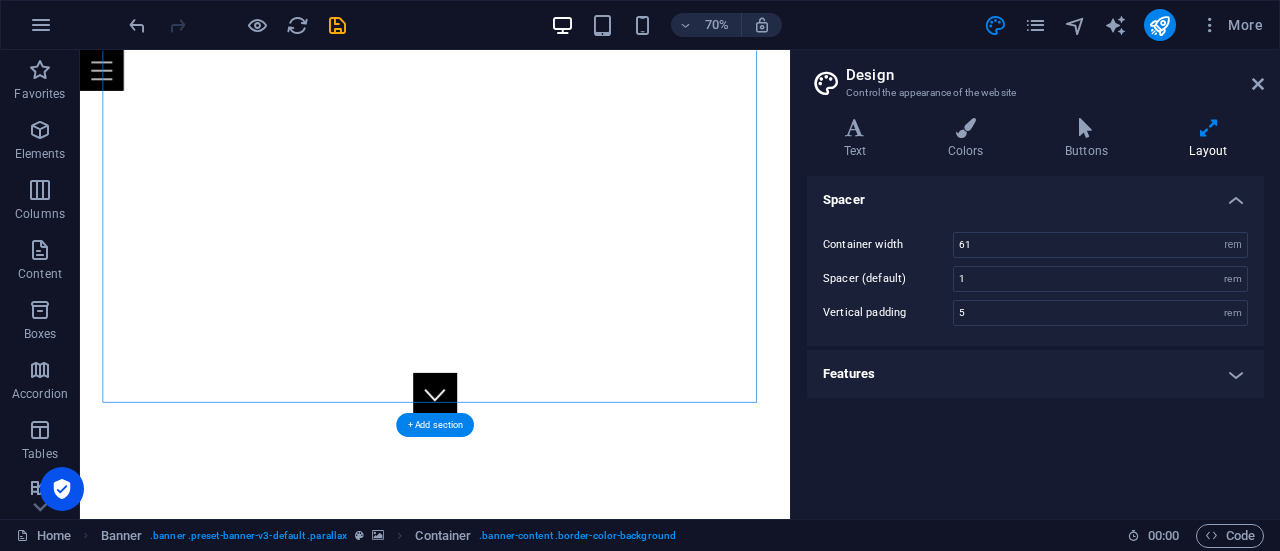 click at bounding box center (-1419, -18) 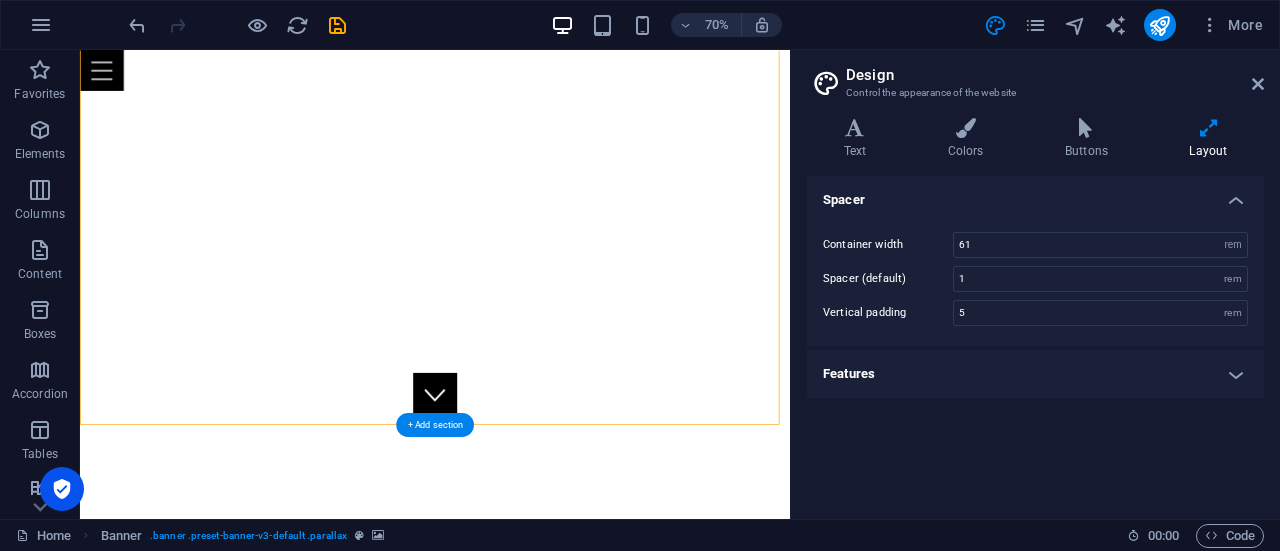 click at bounding box center [-1419, -18] 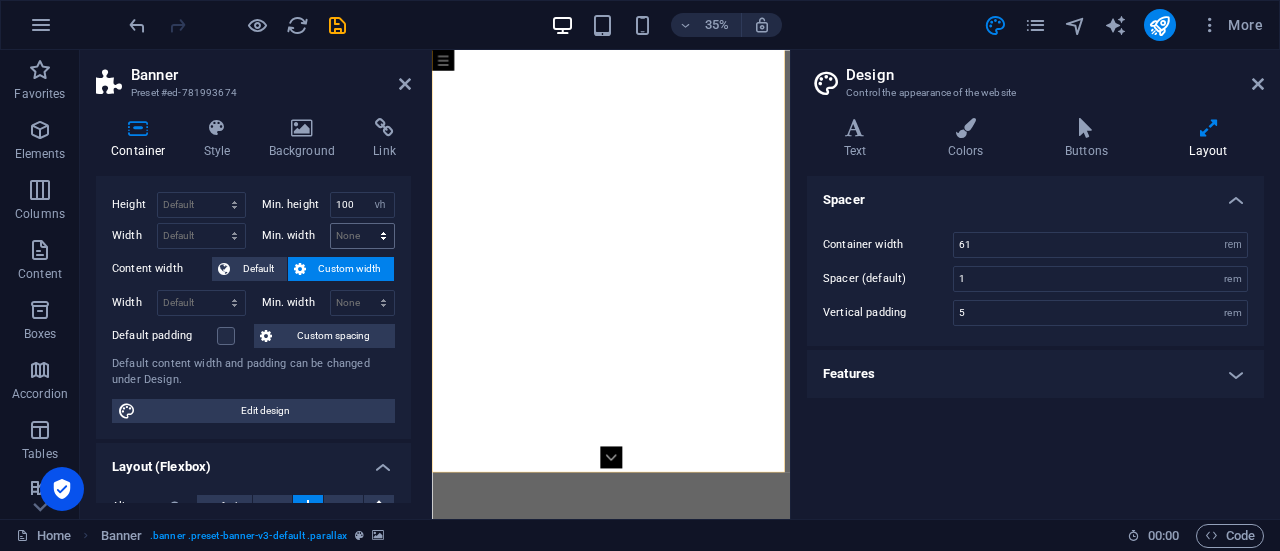 scroll, scrollTop: 35, scrollLeft: 0, axis: vertical 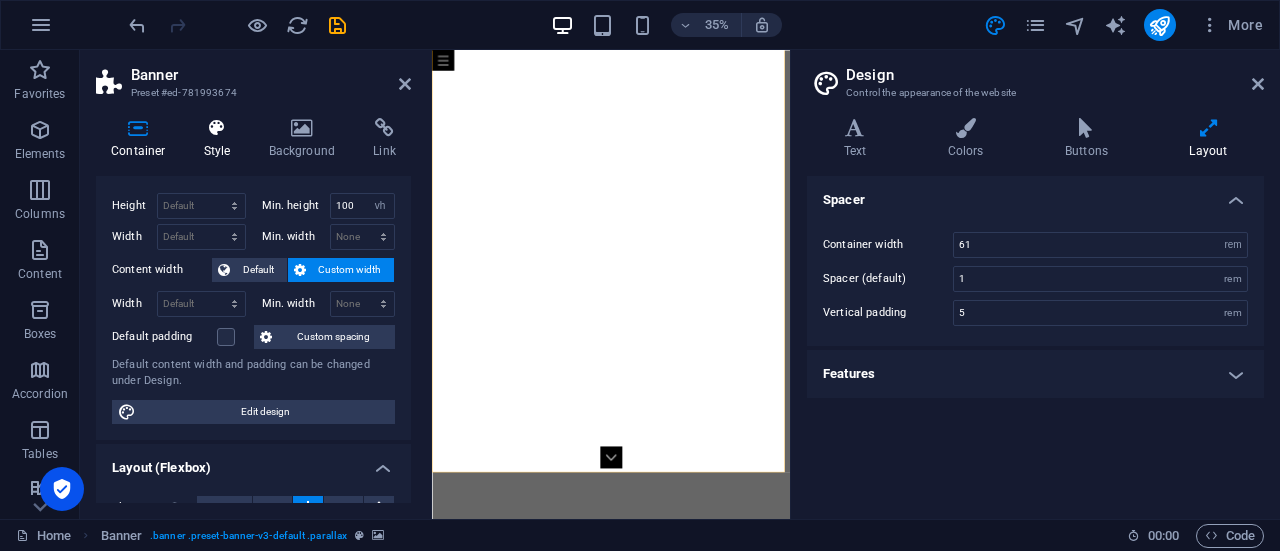 click on "Style" at bounding box center [221, 139] 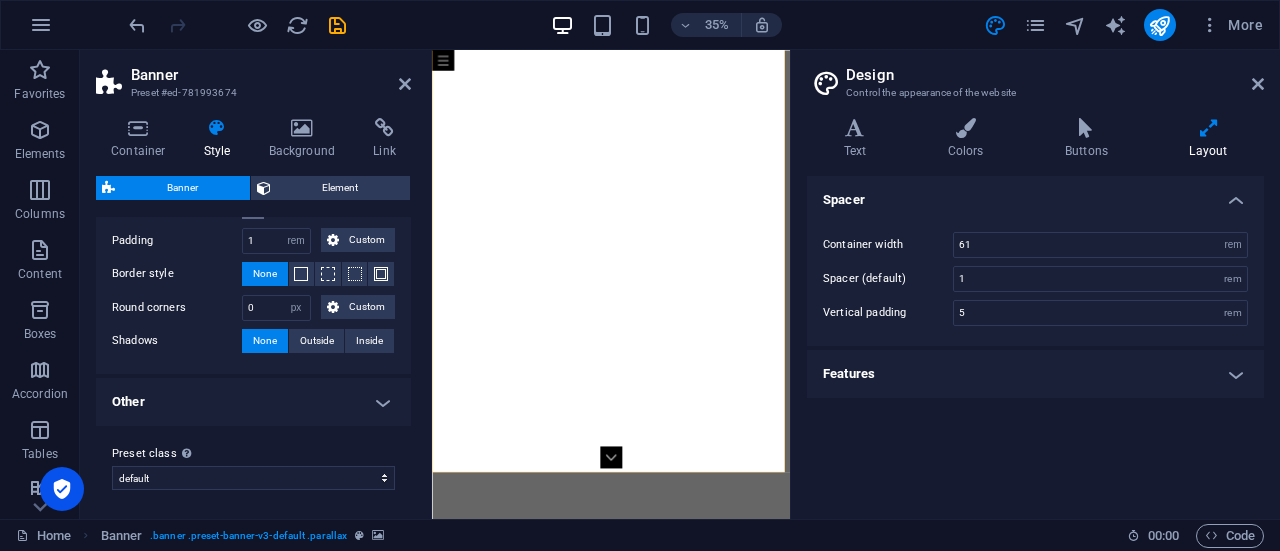 scroll, scrollTop: 0, scrollLeft: 0, axis: both 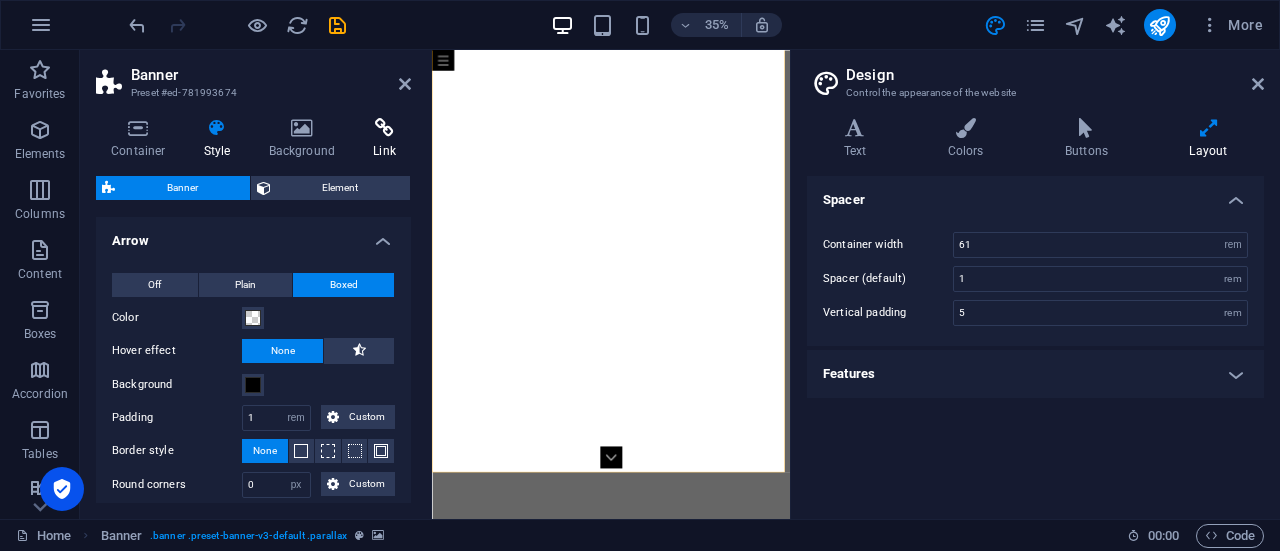 click at bounding box center (384, 128) 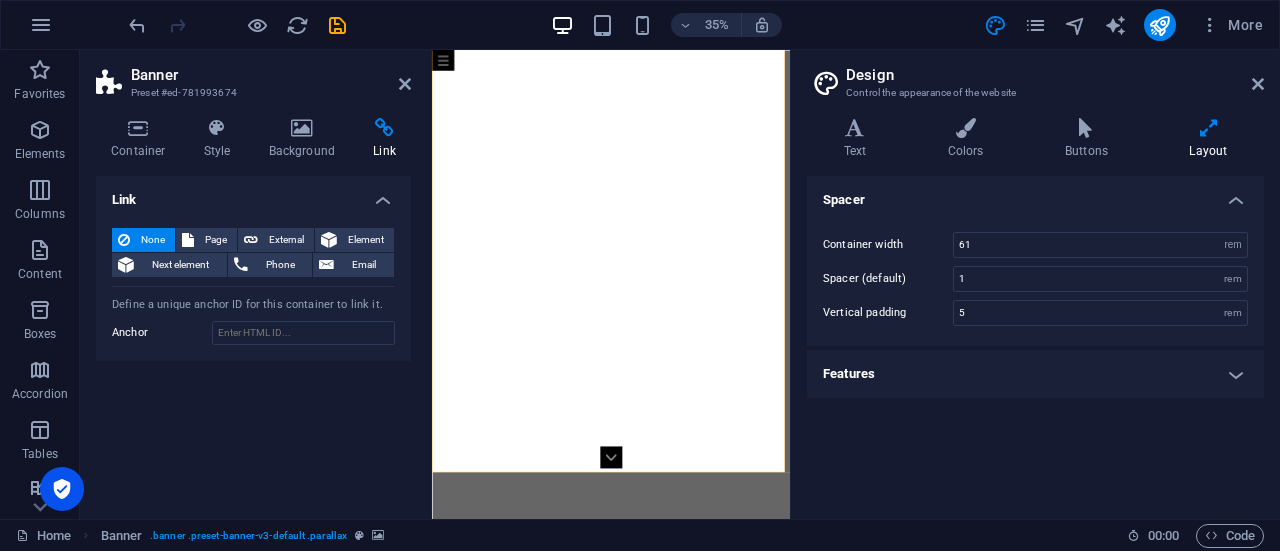 click on "Container Style Background Link Size Height Default px rem % vh vw Min. height 100 None px rem % vh vw Width Default px rem % em vh vw Min. width None px rem % vh vw Content width Default Custom width Width Default px rem % em vh vw Min. width None px rem % vh vw Default padding Custom spacing Default content width and padding can be changed under Design. Edit design Layout (Flexbox) Alignment Determines the flex direction. Default Main axis Determine how elements should behave along the main axis inside this container (justify content). Default Side axis Control the vertical direction of the element inside of the container (align items). Default Wrap Default On Off Fill Controls the distances and direction of elements on the y-axis across several lines (align content). Default Accessibility ARIA helps assistive technologies (like screen readers) to understand the role, state, and behavior of web elements Role The ARIA role defines the purpose of an element.  None Alert Article Banner Comment" at bounding box center (253, 310) 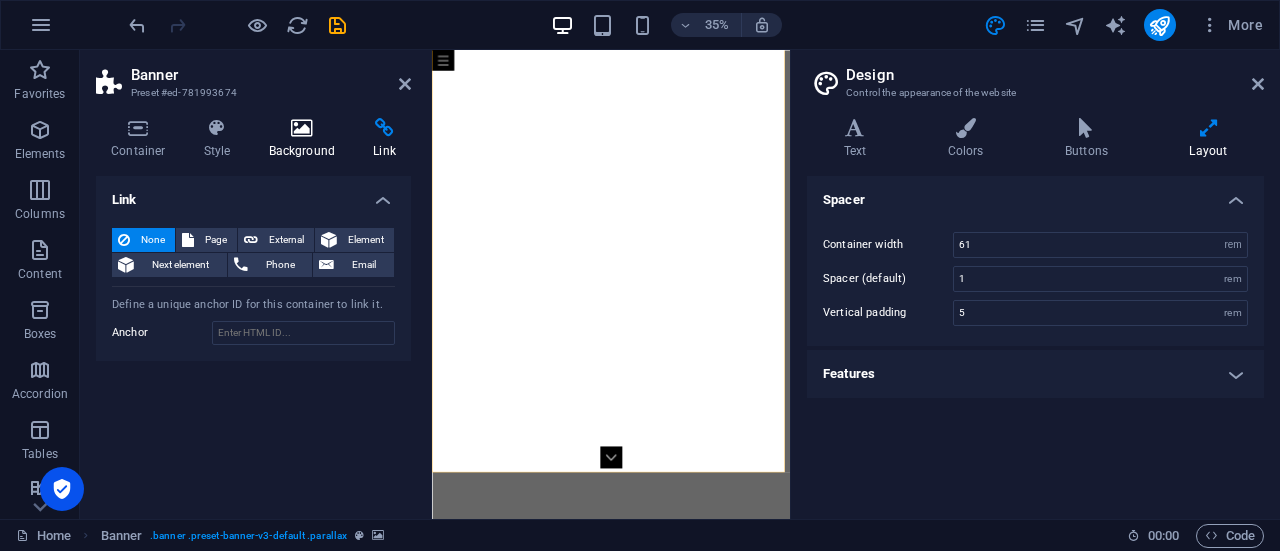 click at bounding box center (302, 128) 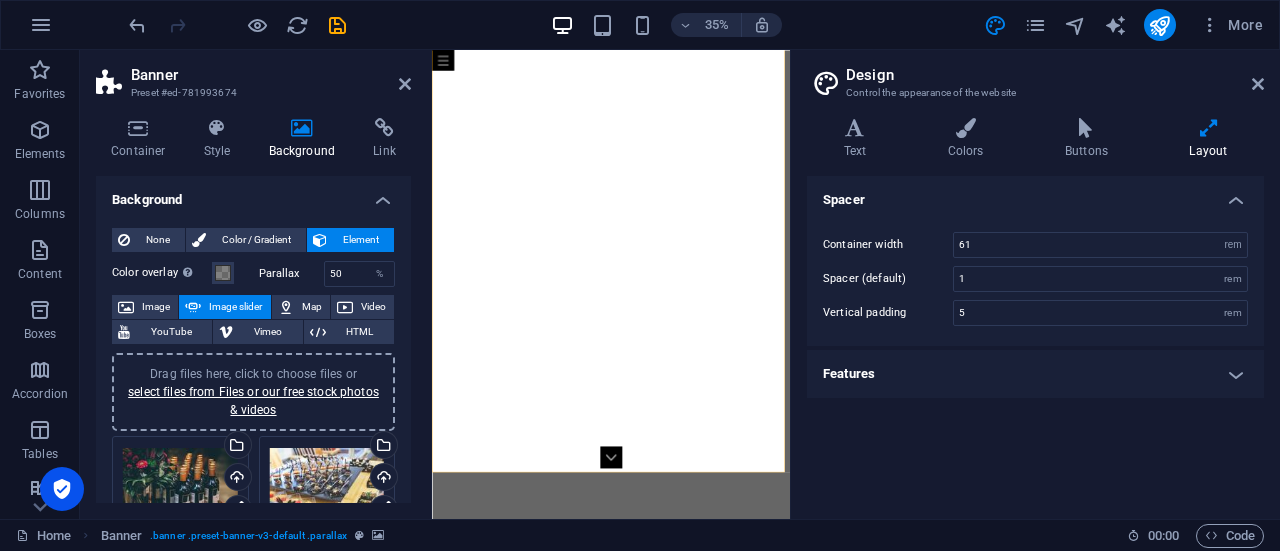 scroll, scrollTop: 104, scrollLeft: 0, axis: vertical 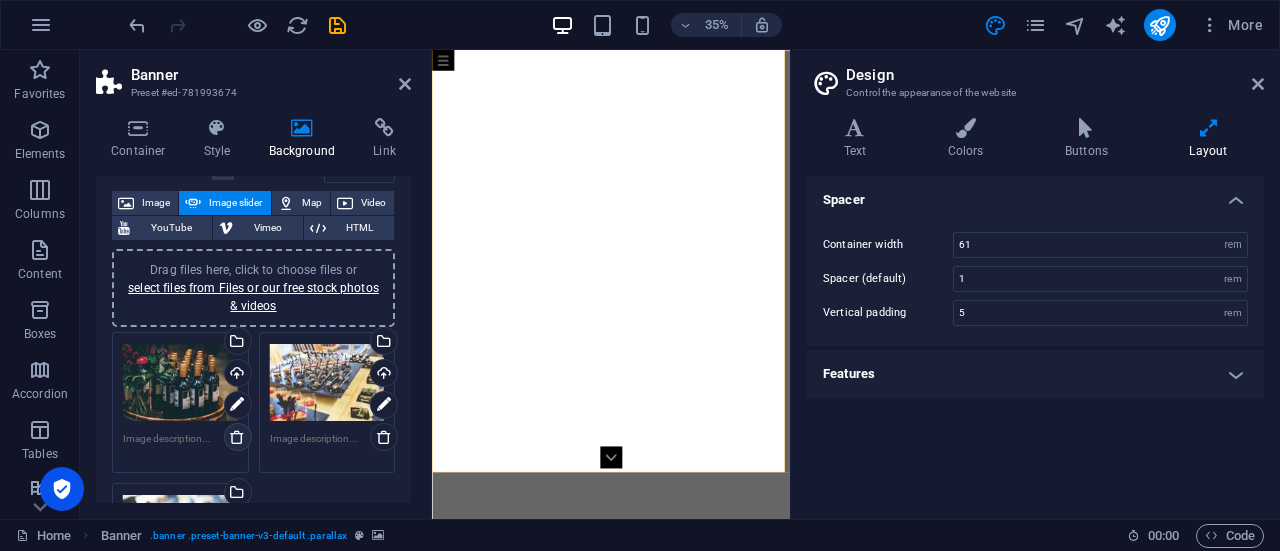 click at bounding box center (237, 437) 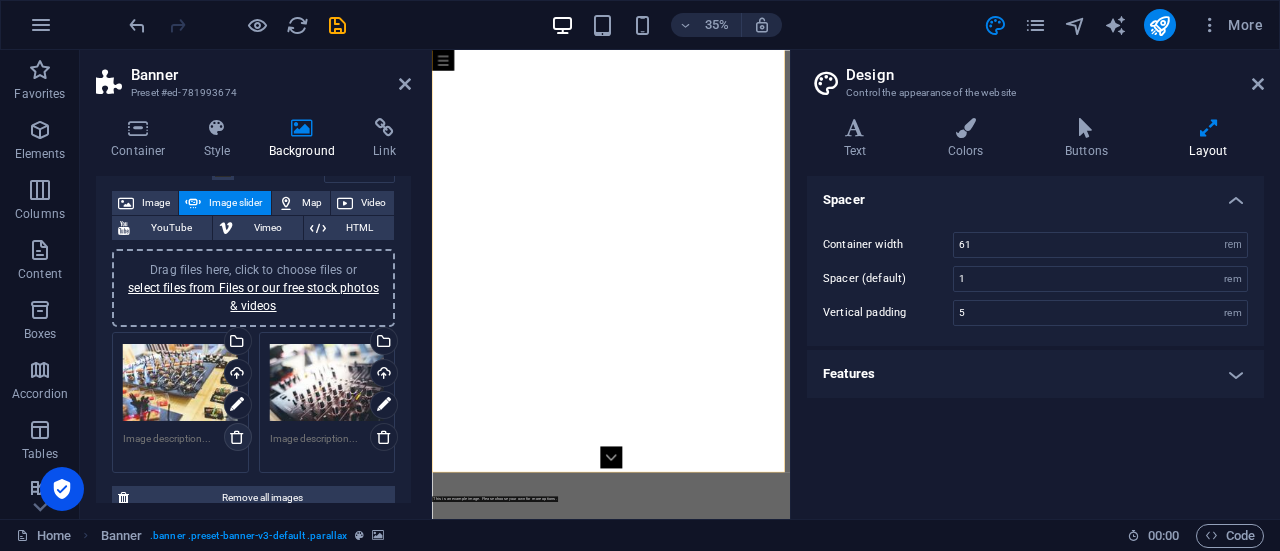 click at bounding box center (237, 437) 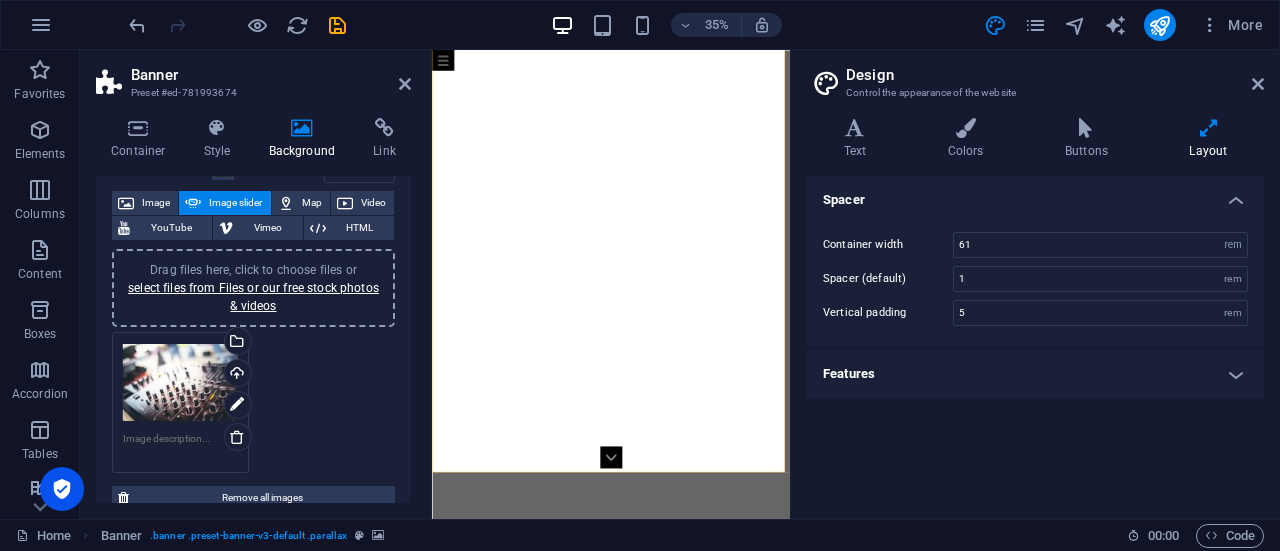 click on "Drag files here, click to choose files or select files from Files or our free stock photos & videos" at bounding box center [180, 383] 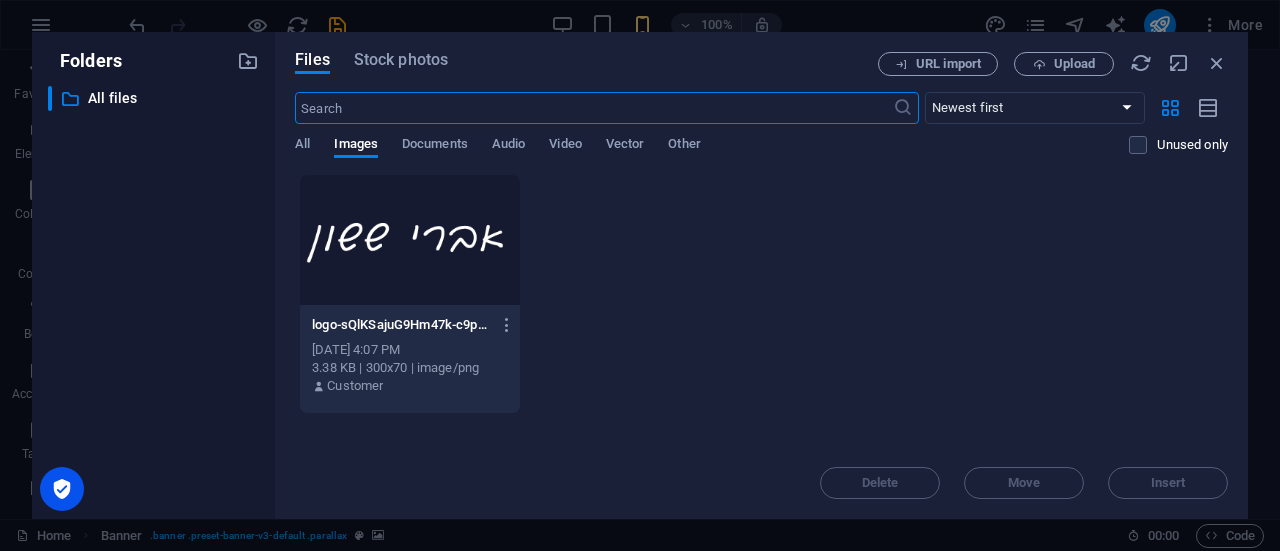 click on "avrysasoonmusic.com Home Favorites Elements Columns Content Boxes Accordion Tables Features Images Slider Header Footer Forms Marketing Collections Banner Preset #ed-781993674
Container Style Background Link Size Height Default px rem % vh vw Min. height 100 None px rem % vh vw Width Default px rem % em vh vw Min. width None px rem % vh vw Content width Default Custom width Width Default px rem % em vh vw Min. width None px rem % vh vw Default padding Custom spacing Default content width and padding can be changed under Design. Edit design Layout (Flexbox) Alignment Determines the flex direction. Default Main axis Determine how elements should behave along the main axis inside this container (justify content). Default Side axis Control the vertical direction of the element inside of the container (align items). Default Wrap Default On Off Fill Default Accessibility Role None Alert Article Banner Comment Dialog Fan" at bounding box center [640, 275] 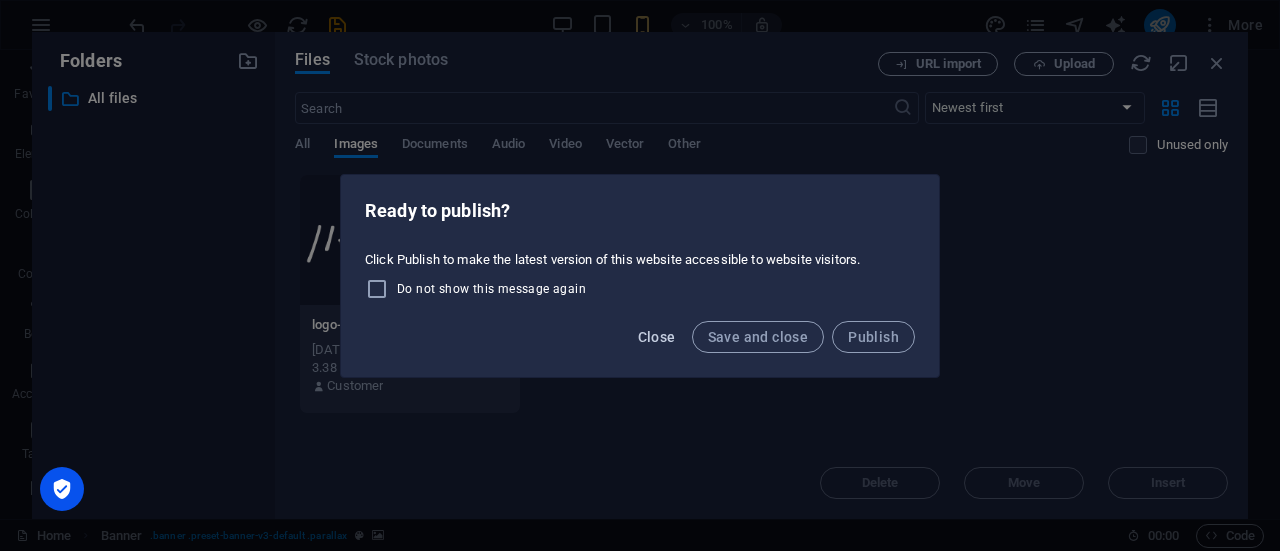 click on "Close" at bounding box center (657, 337) 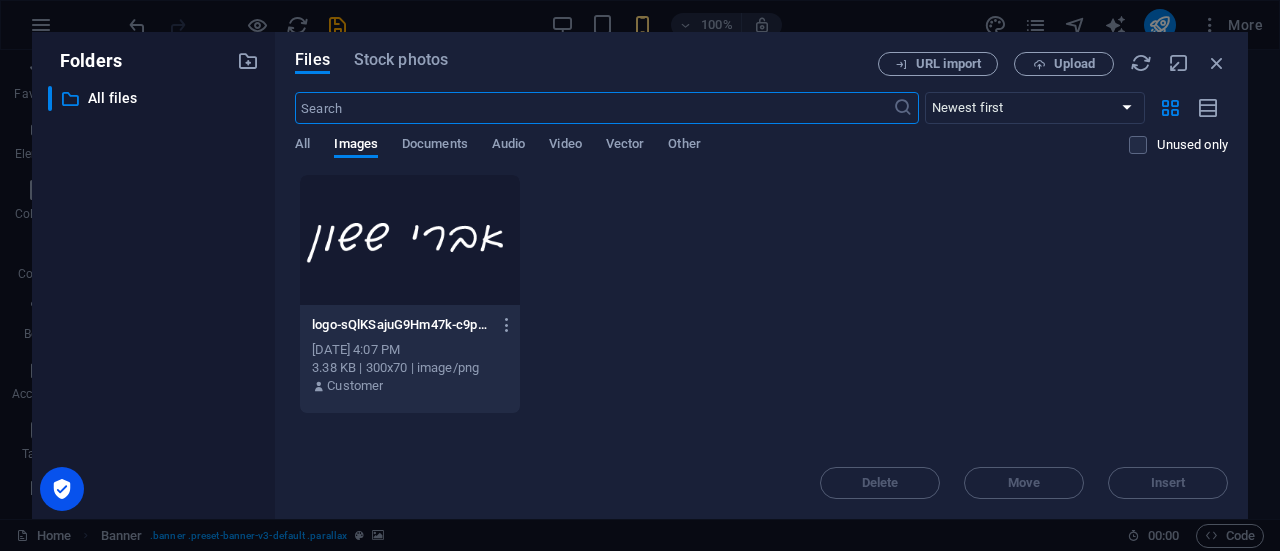 click on "logo-sQlKSajuG9Hm47k-c9paAA.png logo-sQlKSajuG9Hm47k-c9paAA.png Jul 11, 2025 4:07 PM 3.38 KB | 300x70 | image/png Customer" at bounding box center [761, 294] 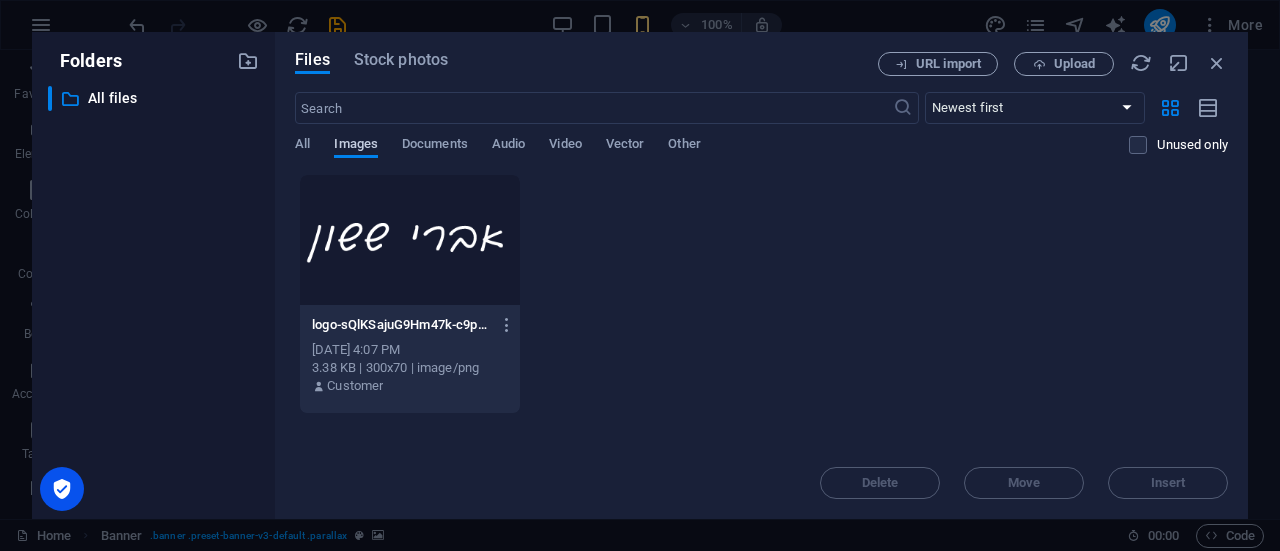click on "Images" at bounding box center (356, 146) 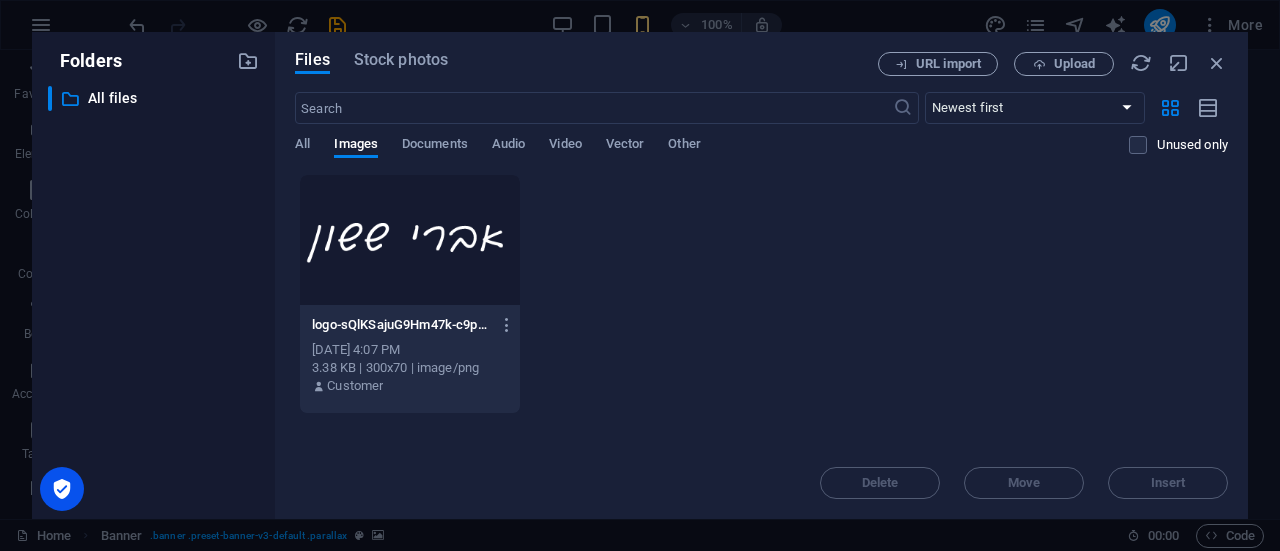 click on "Files Stock photos URL import Upload ​ Newest first Oldest first Name (A-Z) Name (Z-A) Size (0-9) Size (9-0) Resolution (0-9) Resolution (9-0) All Images Documents Audio Video Vector Other Unused only Drop files here to upload them instantly logo-sQlKSajuG9Hm47k-c9paAA.png logo-sQlKSajuG9Hm47k-c9paAA.png Jul 11, 2025 4:07 PM 3.38 KB | 300x70 | image/png Customer Delete Move Insert" at bounding box center [761, 275] 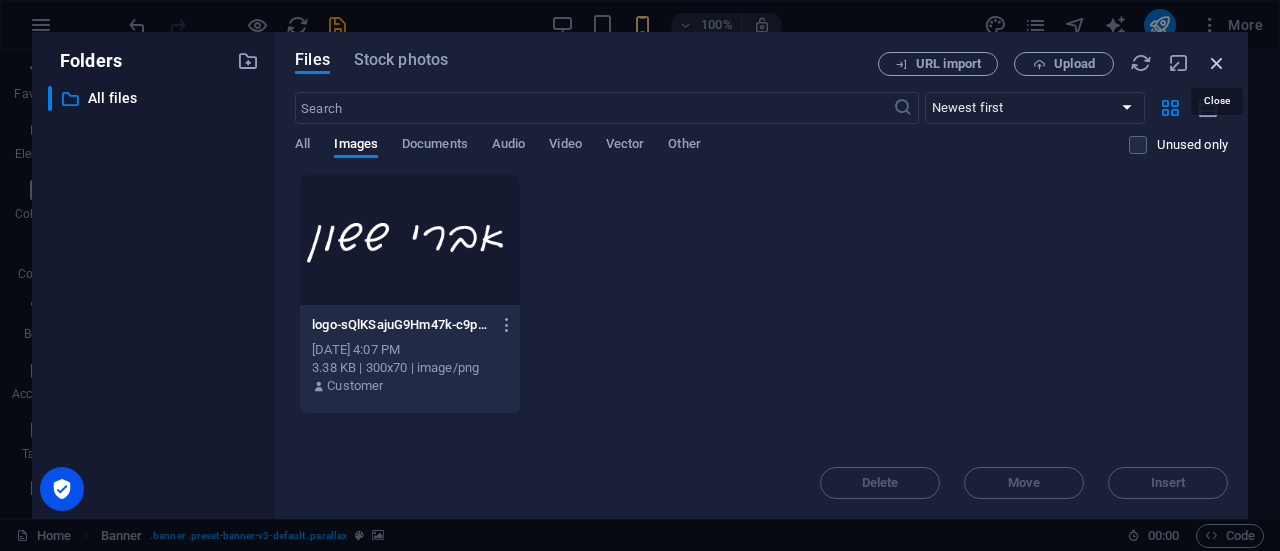 click at bounding box center (1217, 63) 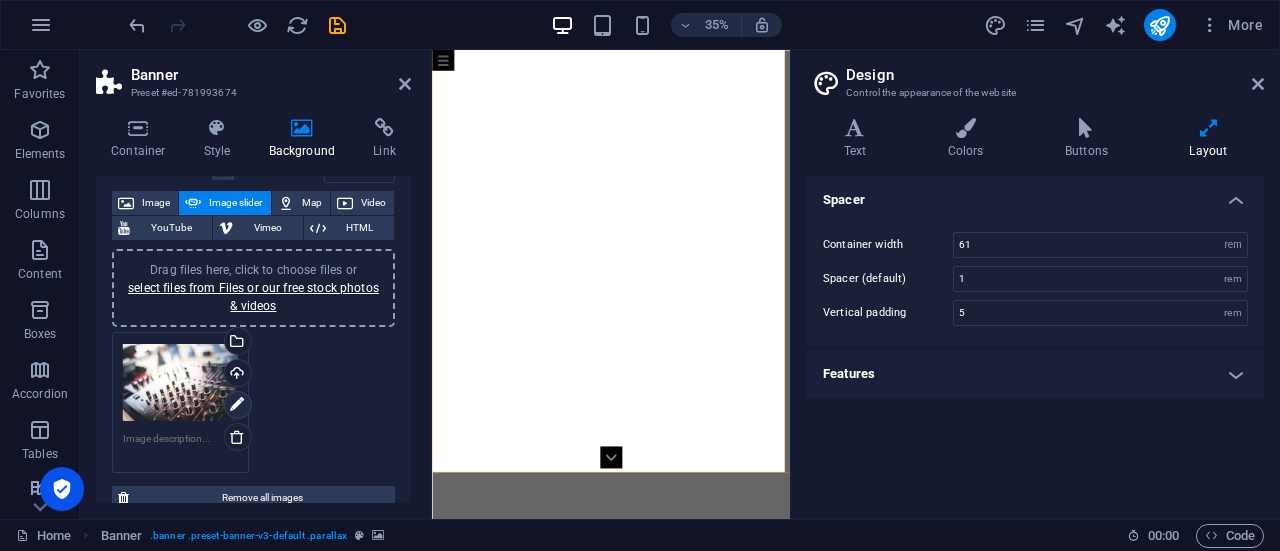 click at bounding box center (237, 405) 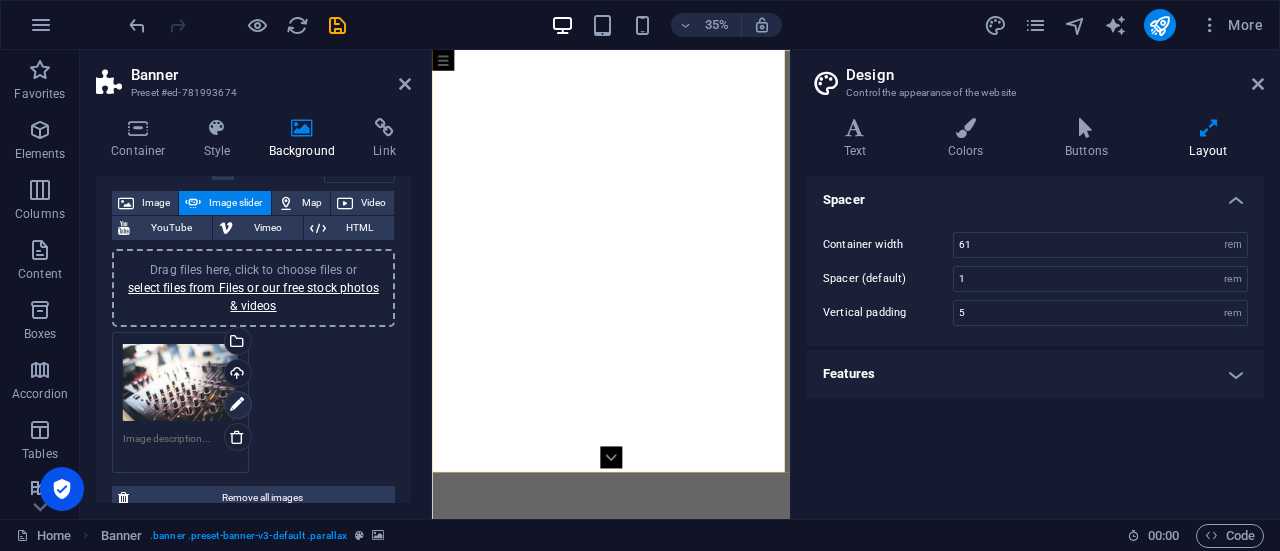 click at bounding box center (237, 405) 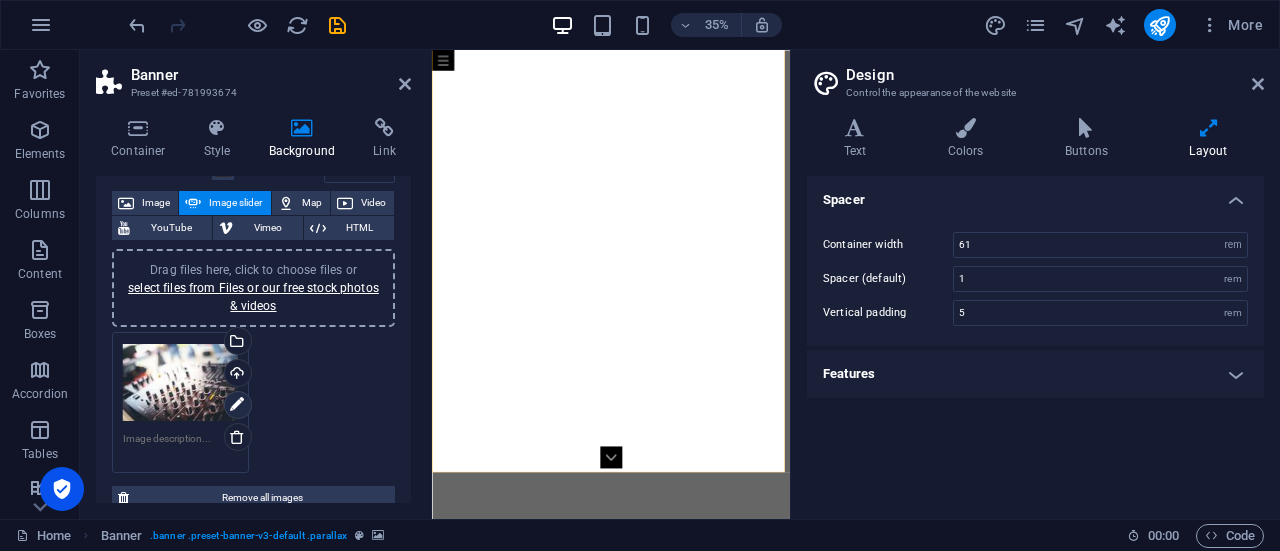 click at bounding box center (237, 405) 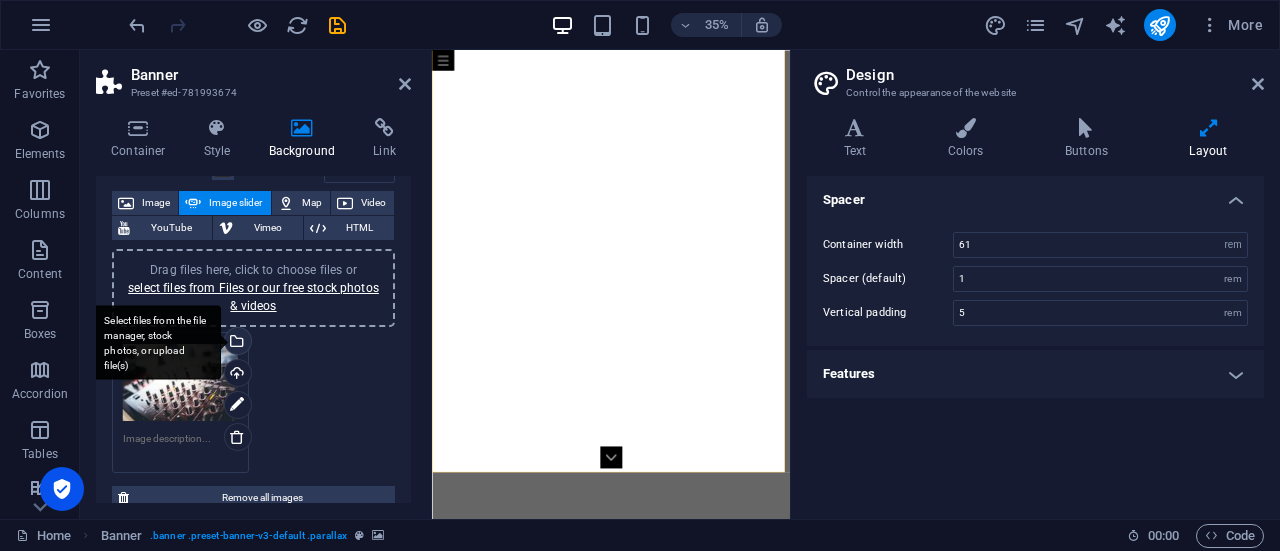 click on "Select files from the file manager, stock photos, or upload file(s)" at bounding box center [236, 343] 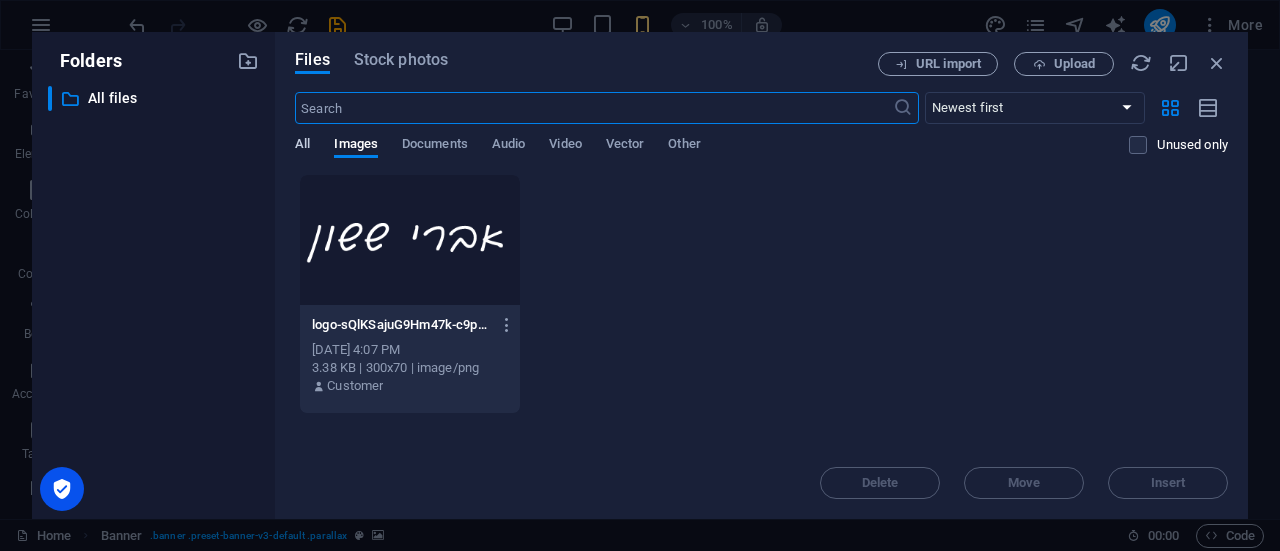 click on "All" at bounding box center [302, 146] 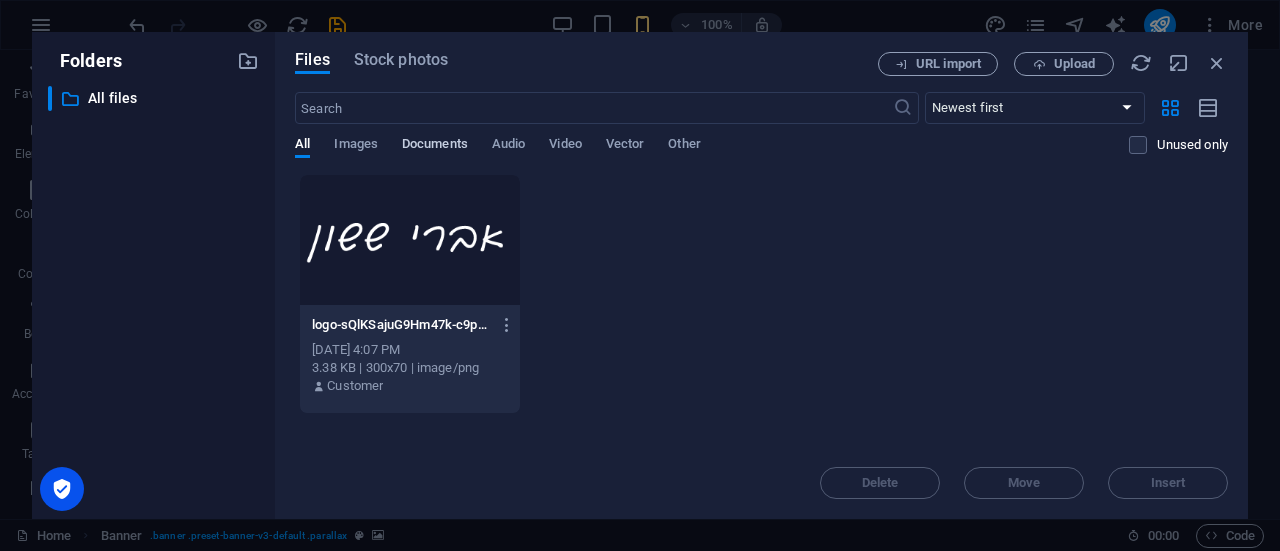 click on "Documents" at bounding box center (435, 146) 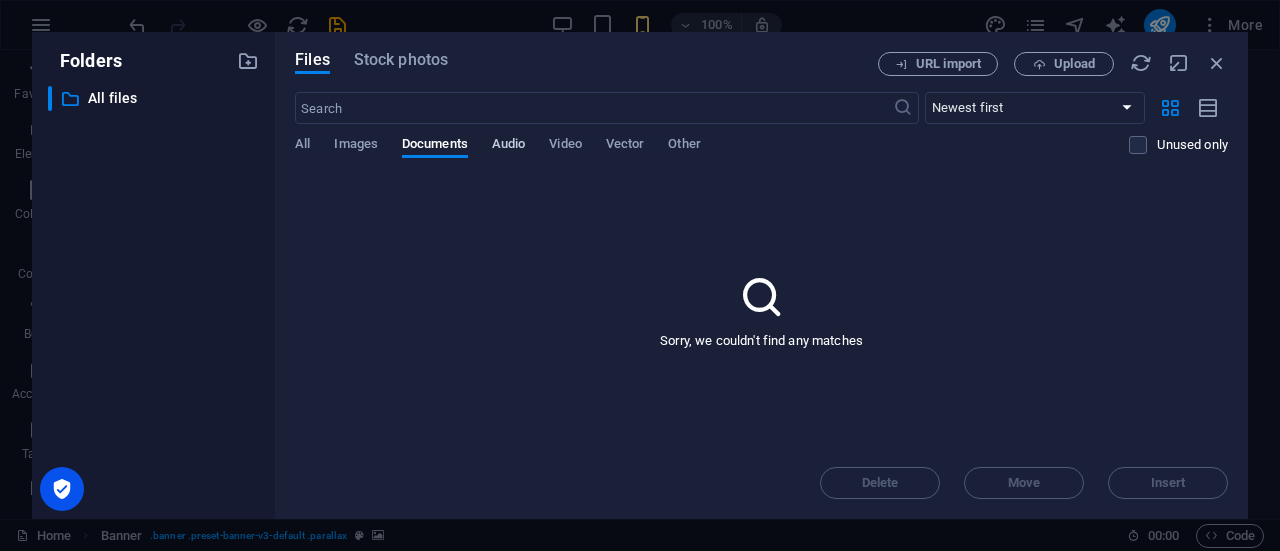 click on "Audio" at bounding box center (508, 146) 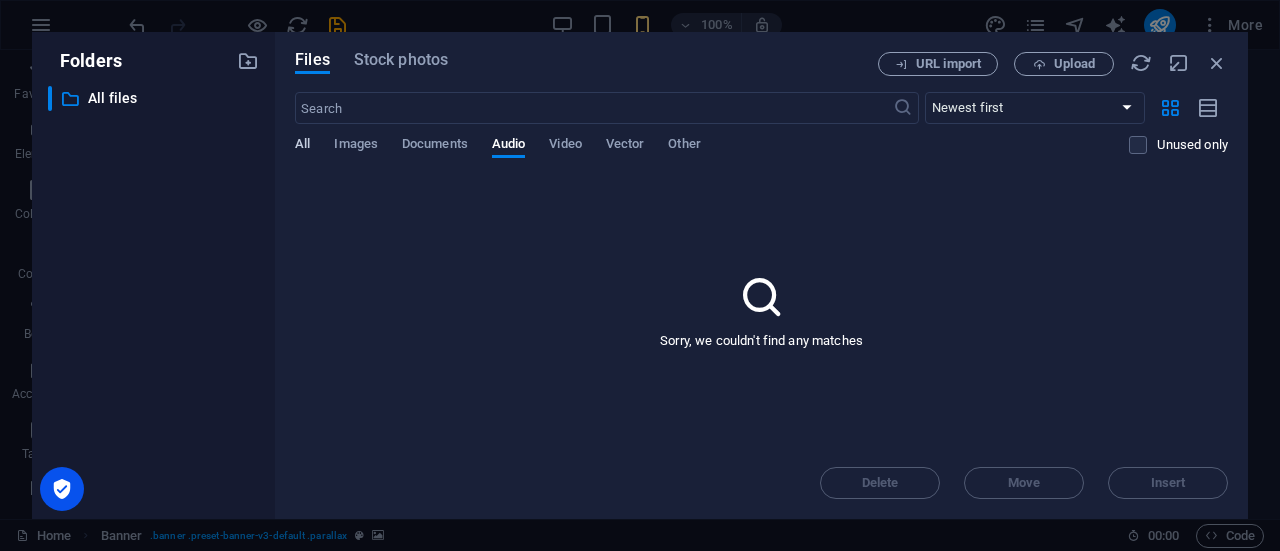 drag, startPoint x: 291, startPoint y: 149, endPoint x: 302, endPoint y: 147, distance: 11.18034 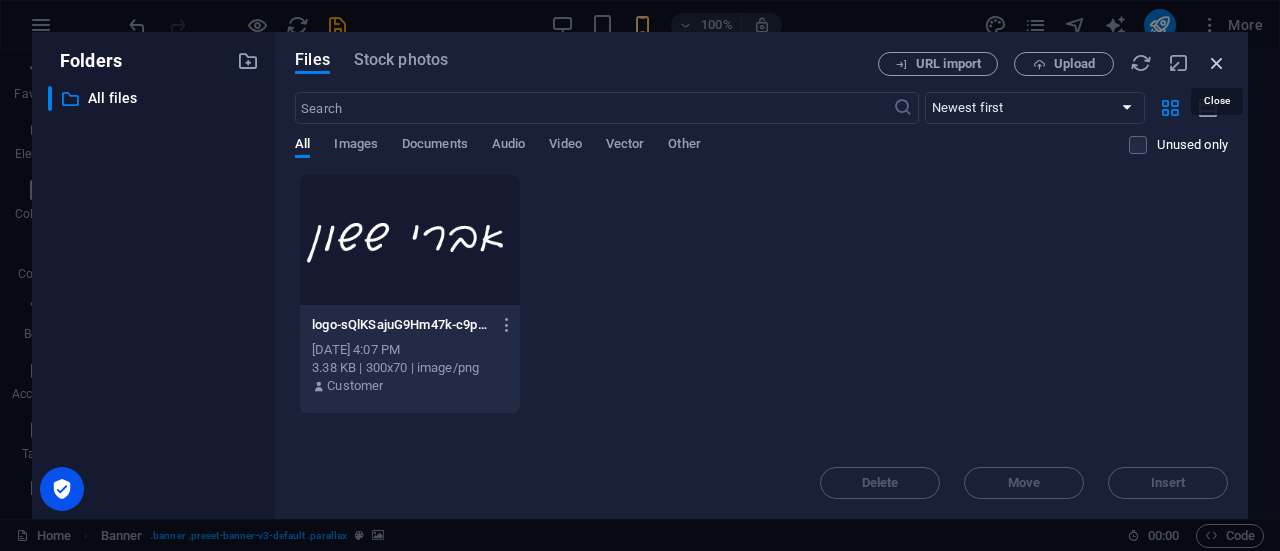 click at bounding box center [1217, 63] 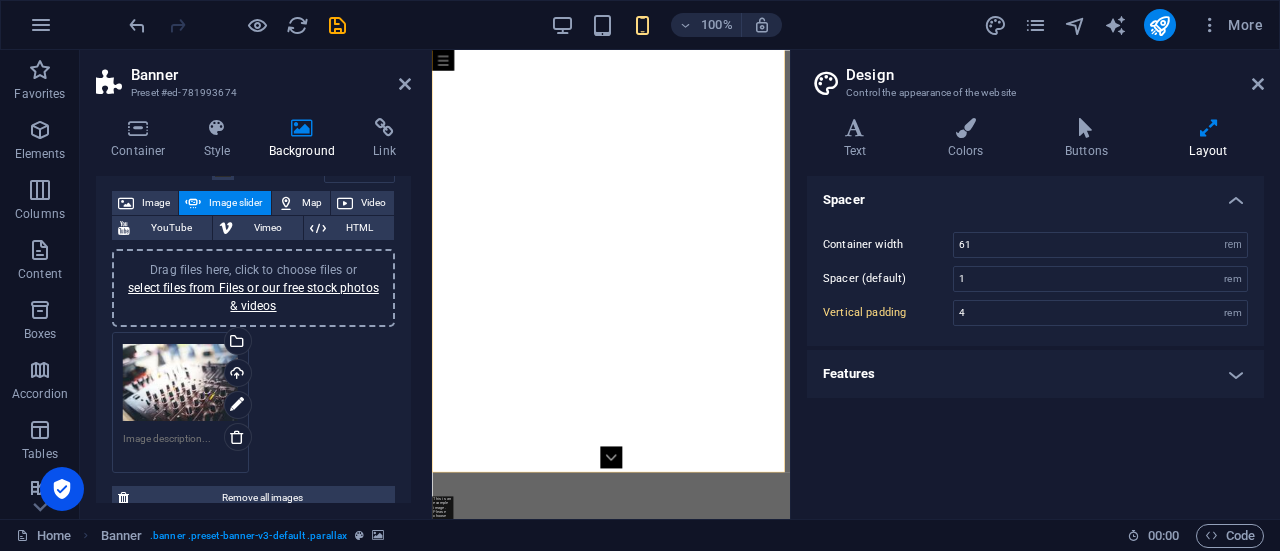 type on "5" 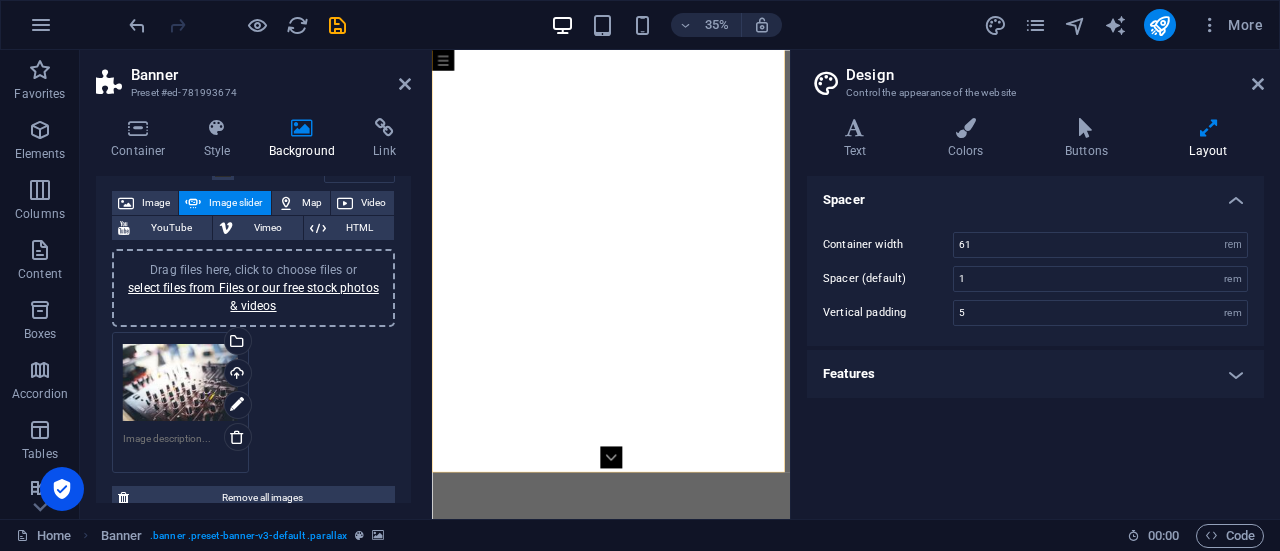 click on "Drag files here, click to choose files or select files from Files or our free stock photos & videos Select files from the file manager, stock photos, or upload file(s) Upload" at bounding box center [253, 402] 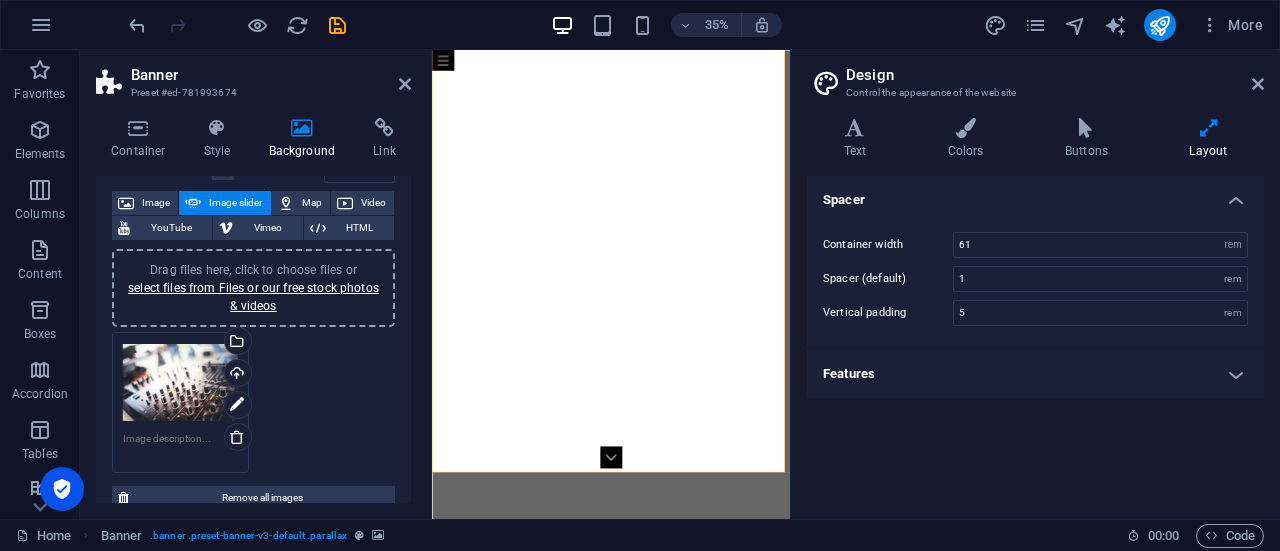 click on "Drag files here, click to choose files or select files from Files or our free stock photos & videos Select files from the file manager, stock photos, or upload file(s) Upload" at bounding box center (253, 402) 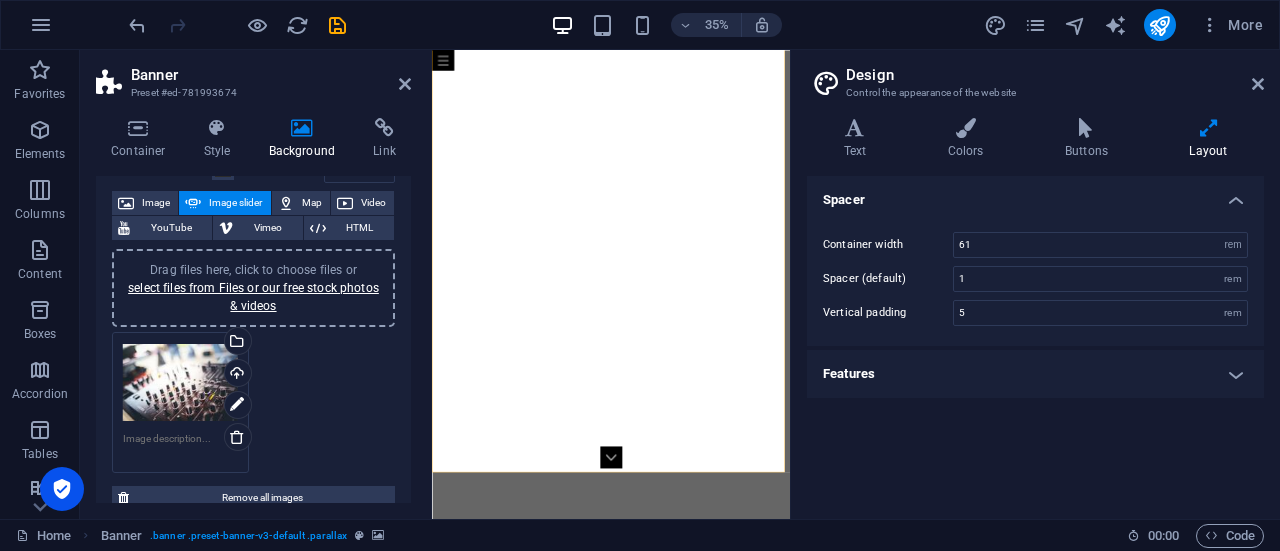 click on "Drag files here, click to choose files or select files from Files or our free stock photos & videos Select files from the file manager, stock photos, or upload file(s) Upload" at bounding box center (253, 402) 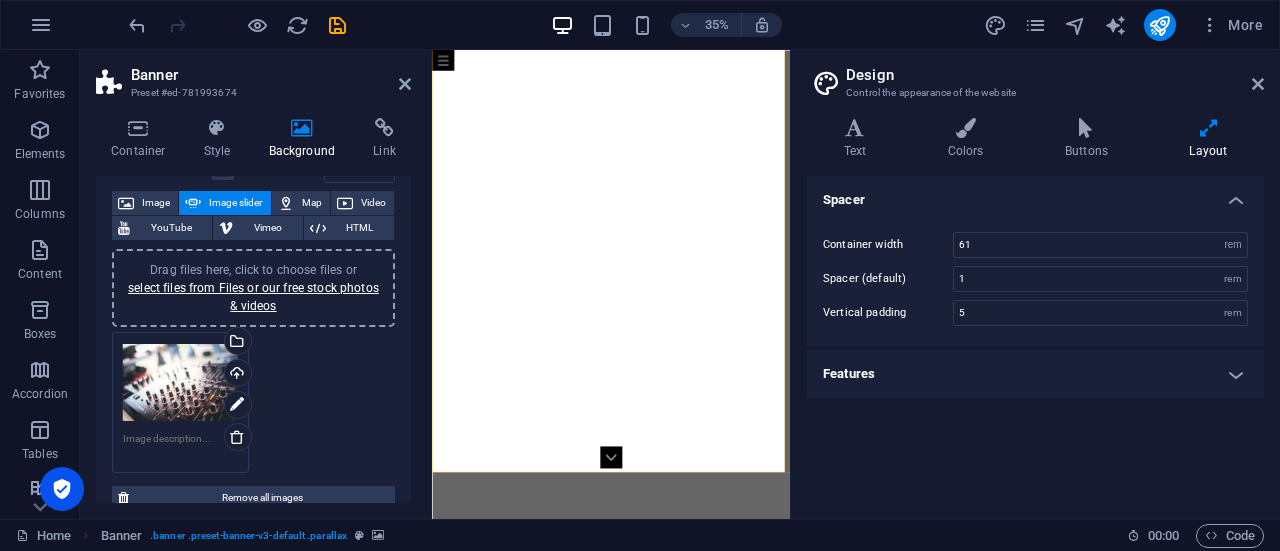 click on "Drag files here, click to choose files or select files from Files or our free stock photos & videos Select files from the file manager, stock photos, or upload file(s) Upload" at bounding box center (253, 402) 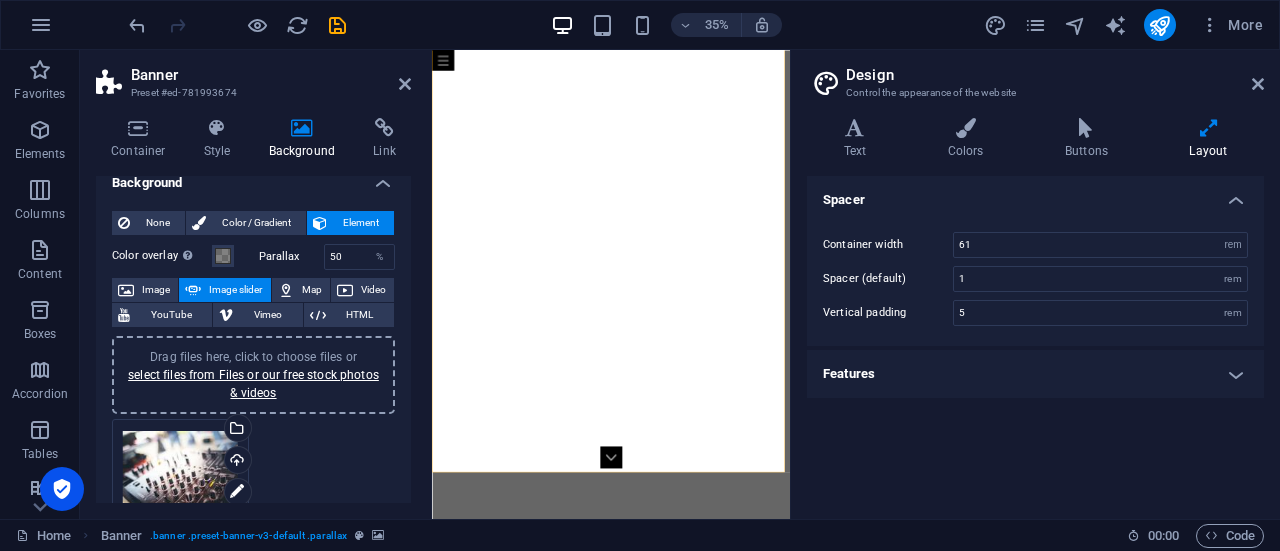 scroll, scrollTop: 18, scrollLeft: 0, axis: vertical 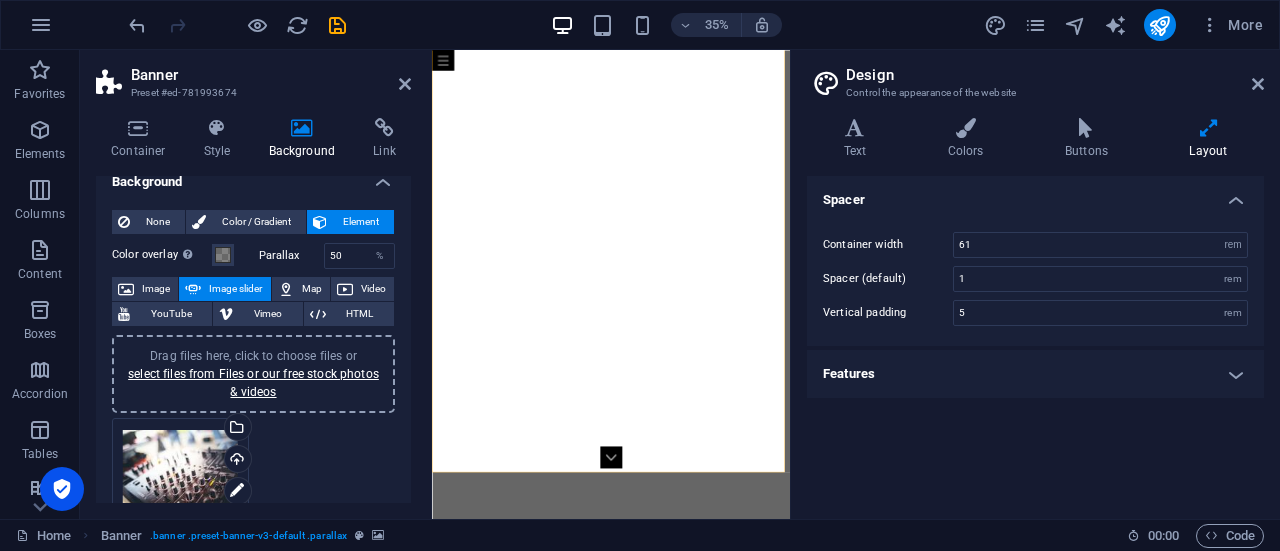 click on "Image slider" at bounding box center [235, 289] 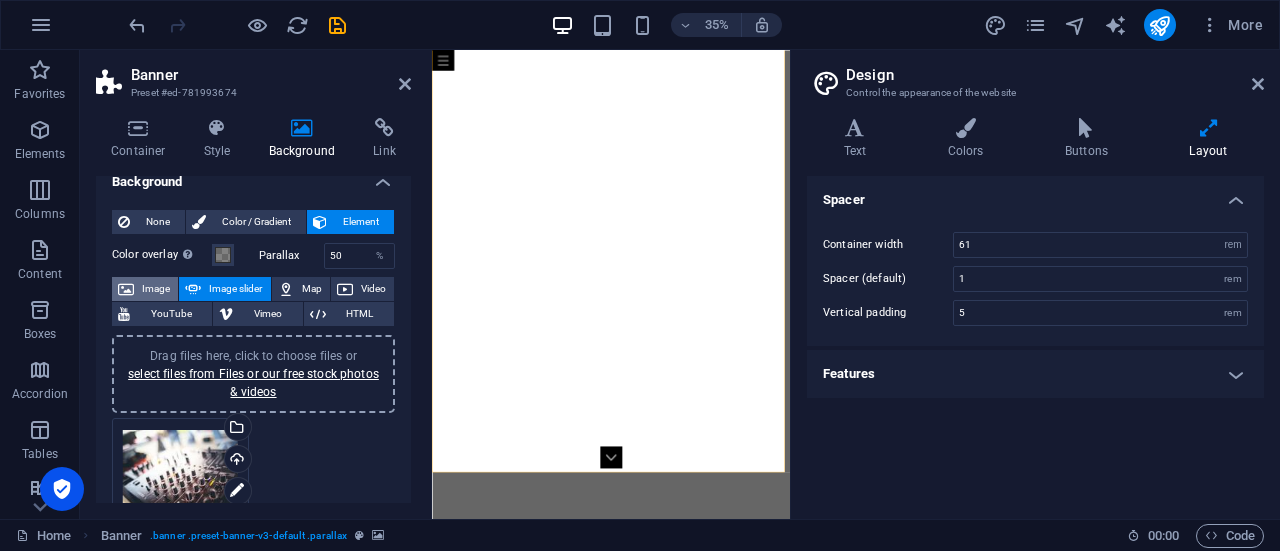click on "Image" at bounding box center [156, 289] 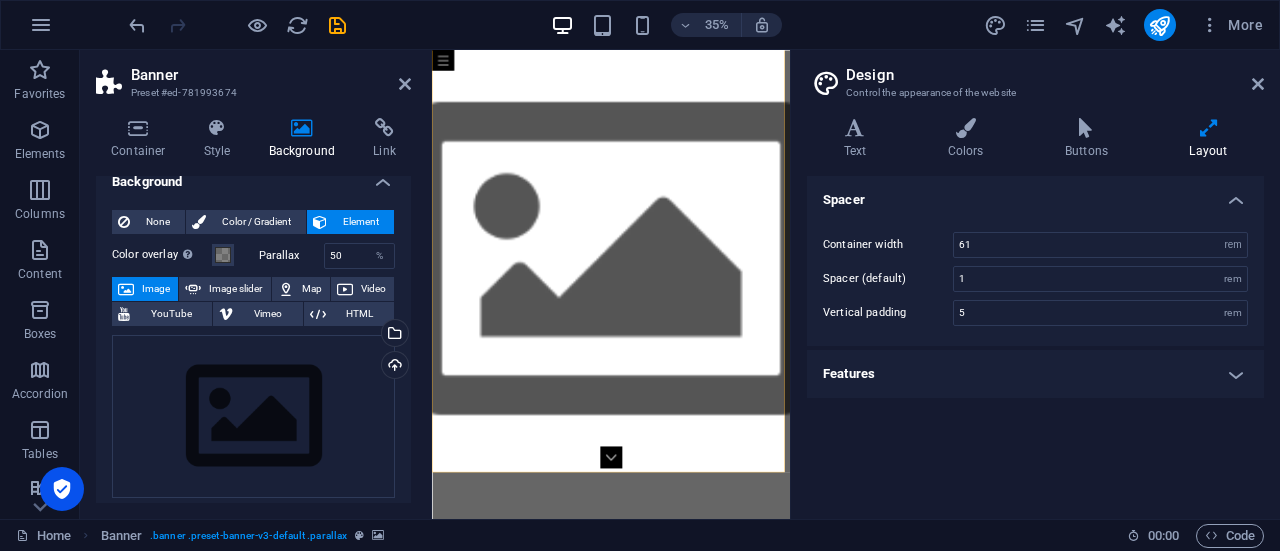 scroll, scrollTop: 0, scrollLeft: 0, axis: both 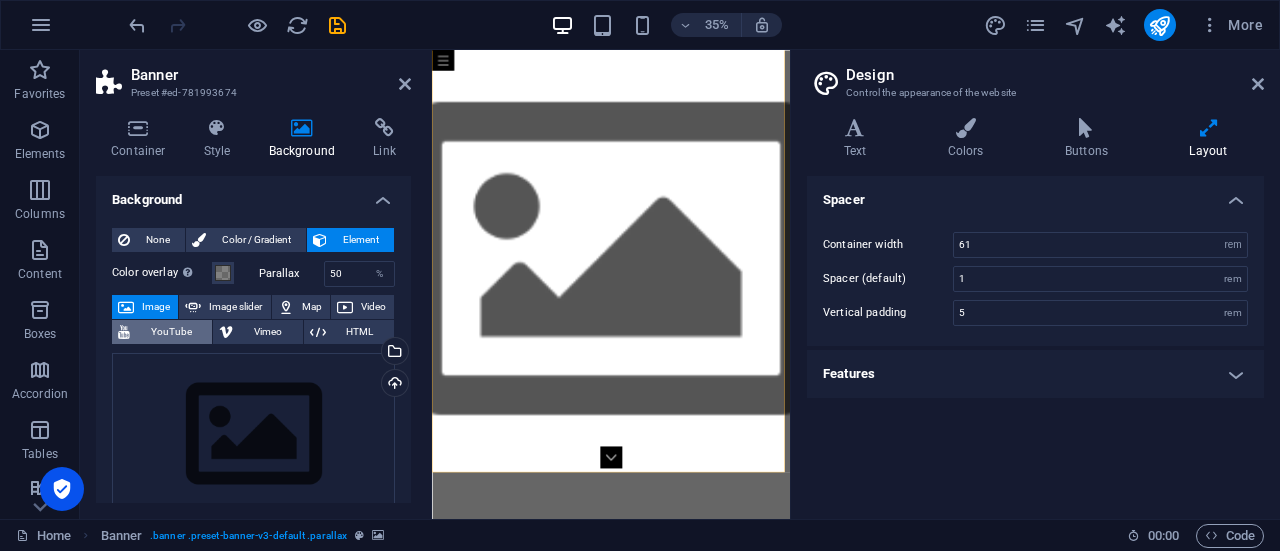 click on "YouTube" at bounding box center [171, 332] 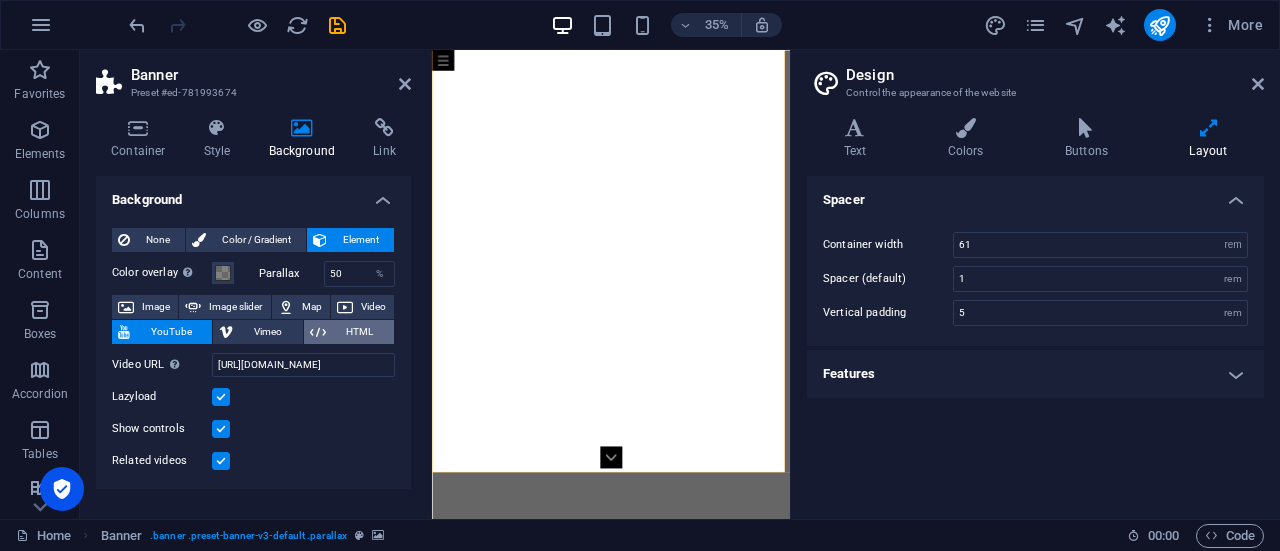 click on "HTML" at bounding box center [360, 332] 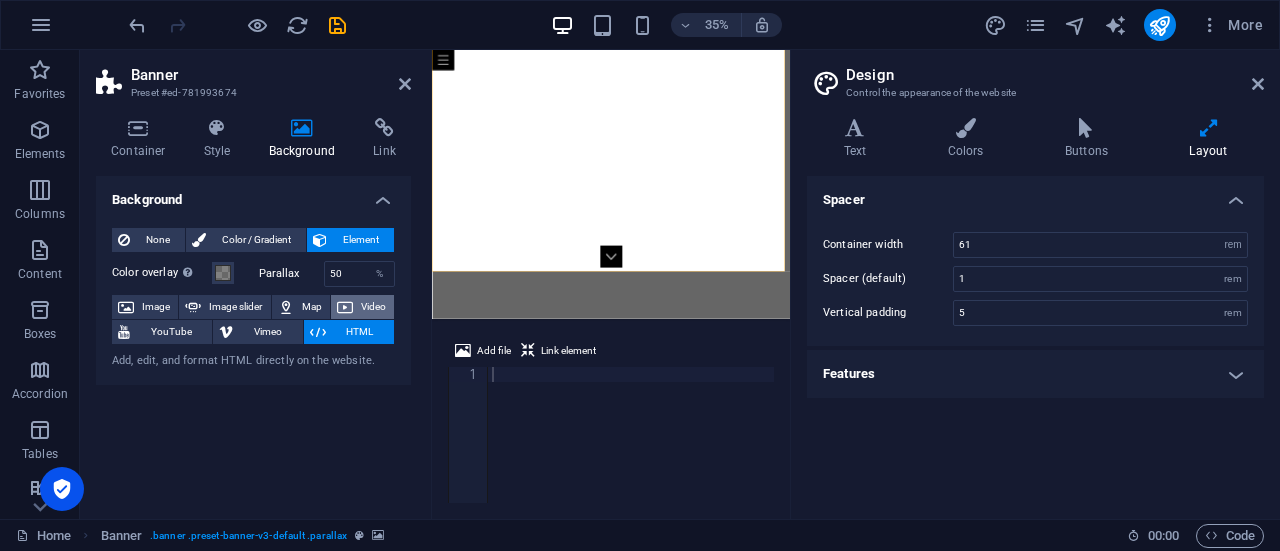 click on "Video" at bounding box center [373, 307] 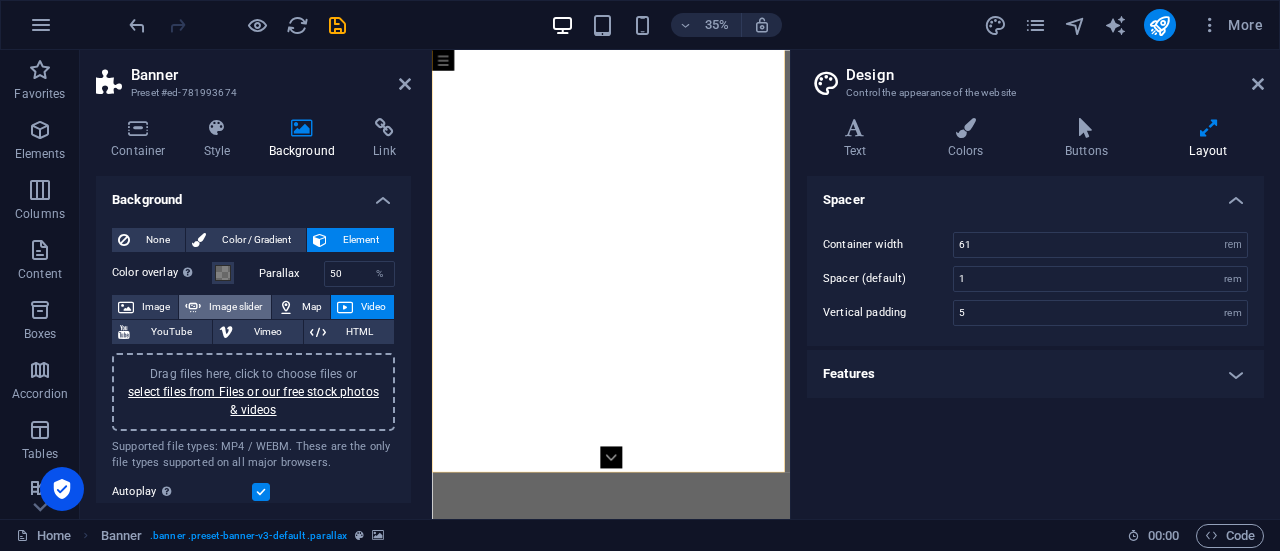 click on "Image slider" at bounding box center (235, 307) 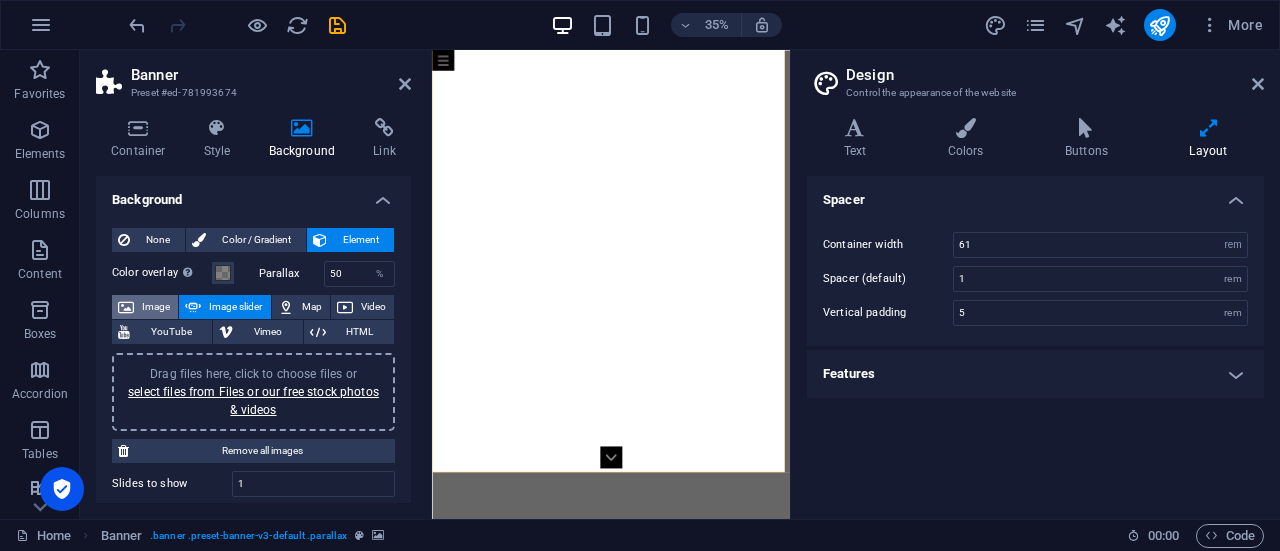 click on "Image" at bounding box center [156, 307] 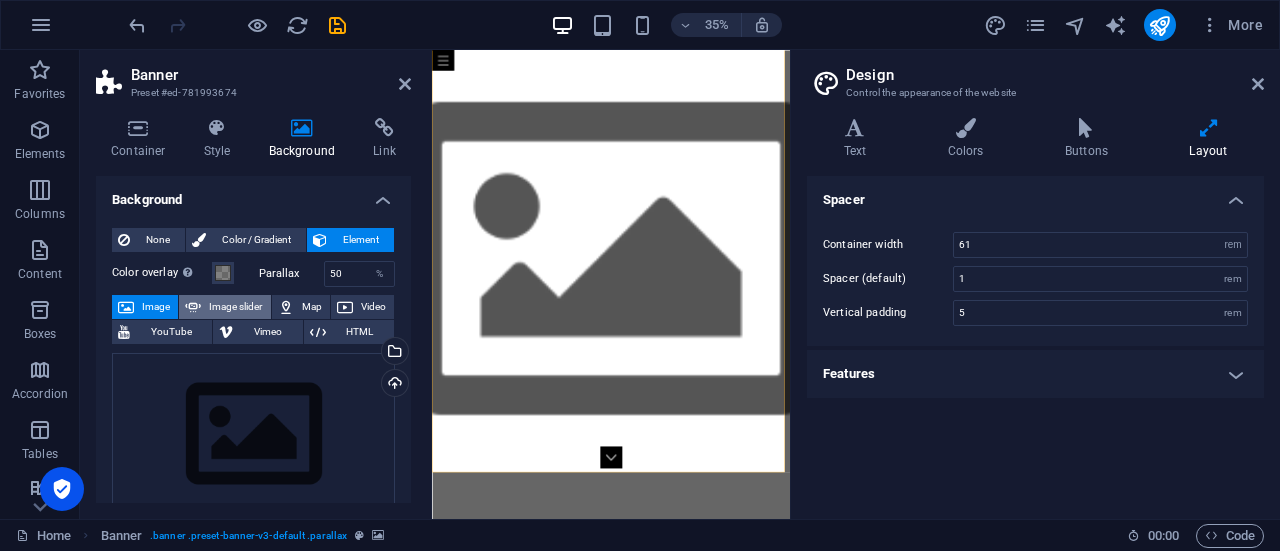 click on "Image slider" at bounding box center [235, 307] 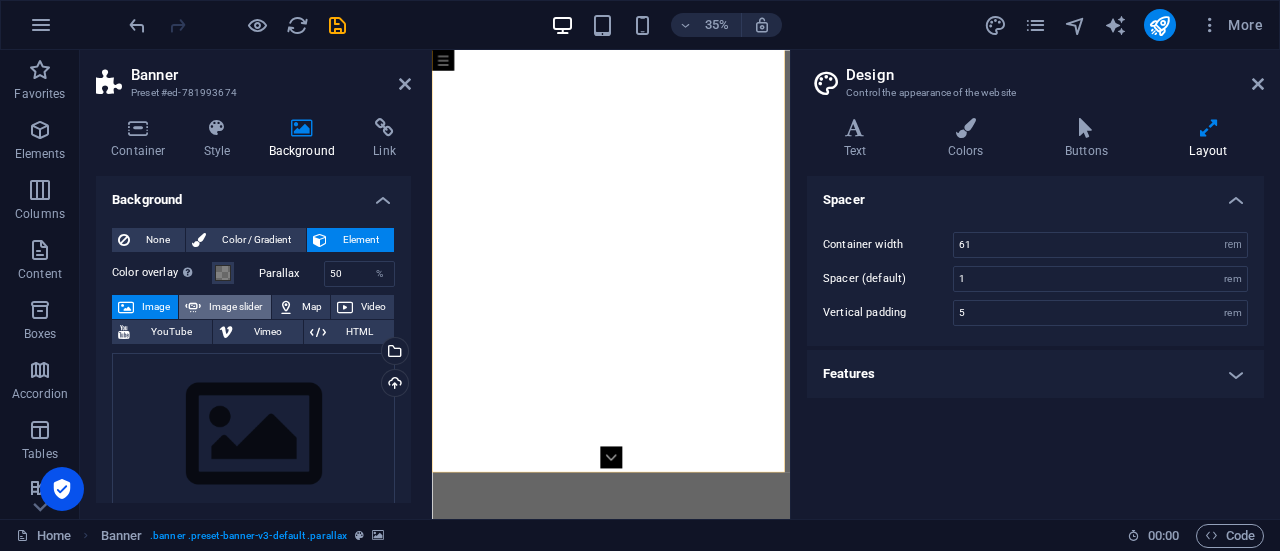 select on "ms" 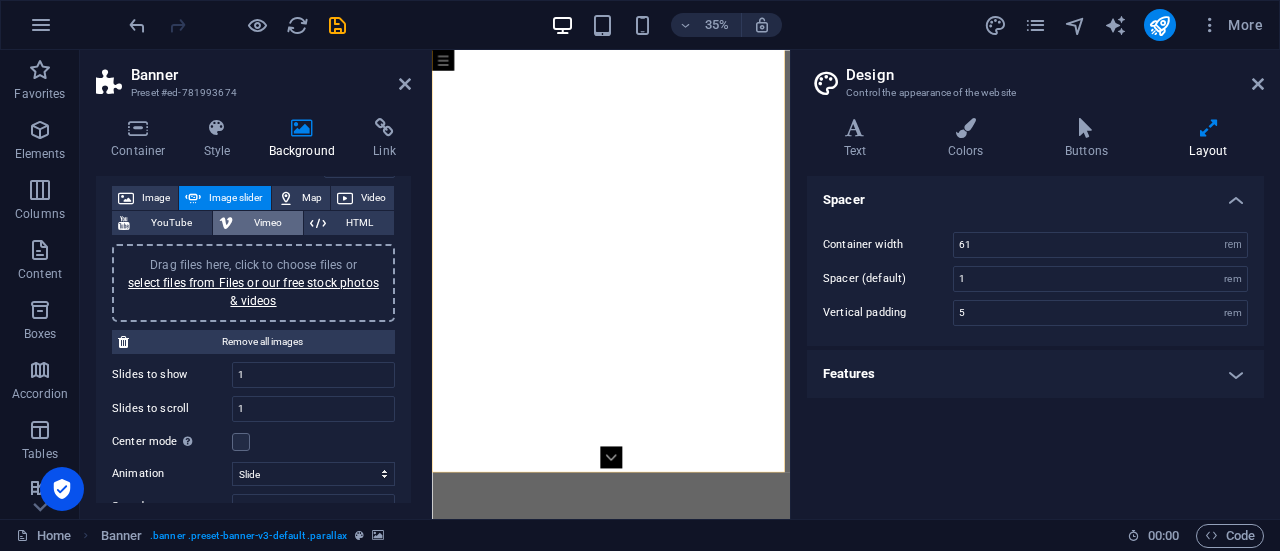 scroll, scrollTop: 108, scrollLeft: 0, axis: vertical 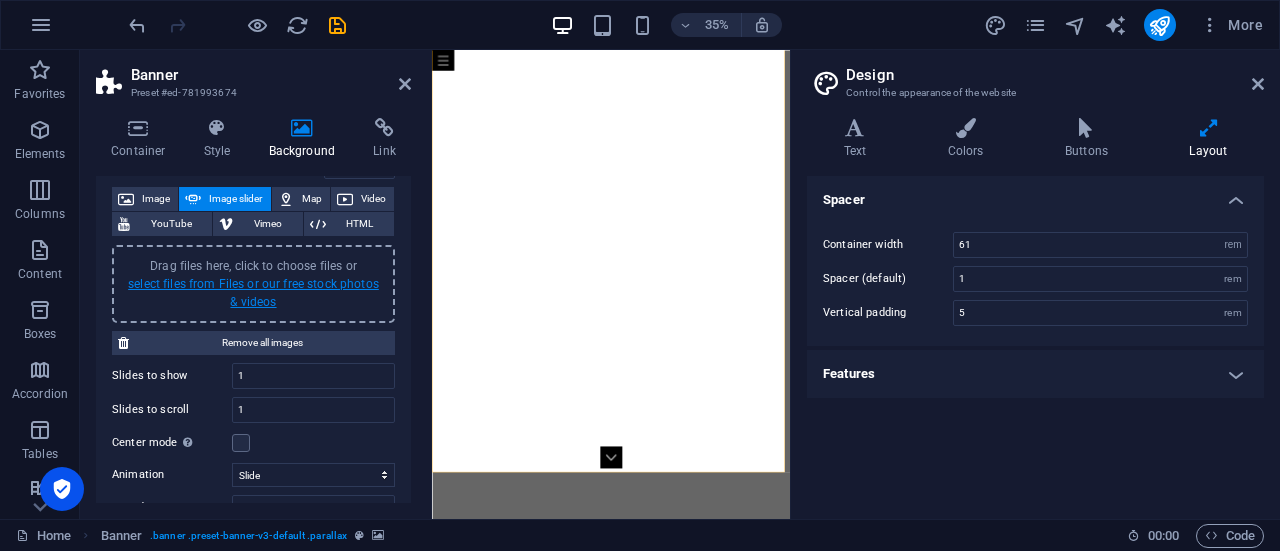 click on "select files from Files or our free stock photos & videos" at bounding box center (253, 293) 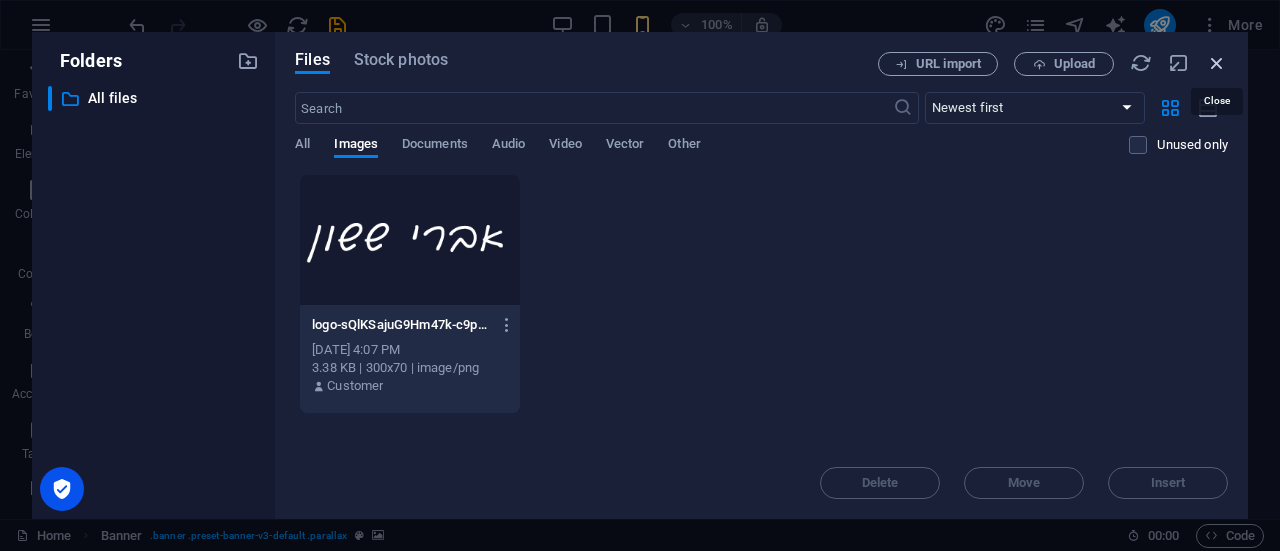 click at bounding box center (1217, 63) 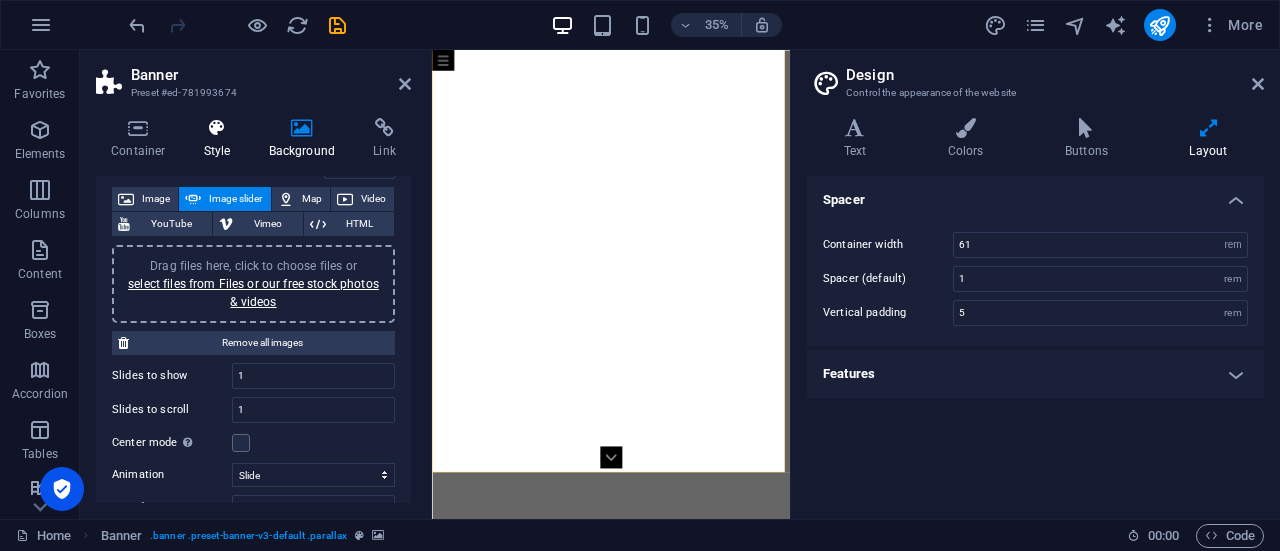 click at bounding box center (217, 128) 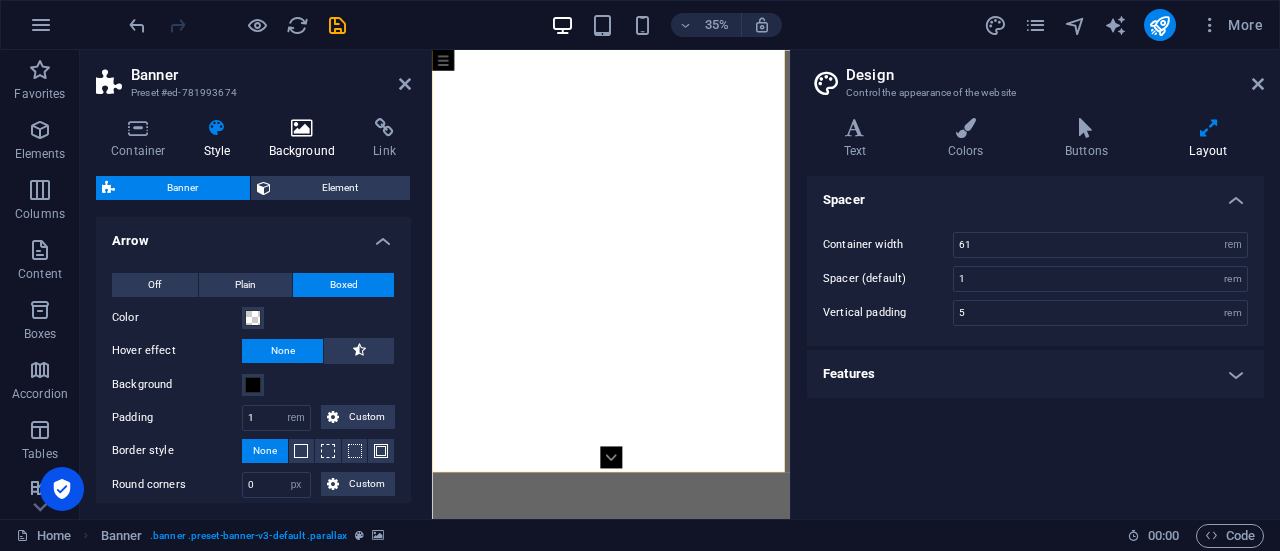 click on "Background" at bounding box center [306, 139] 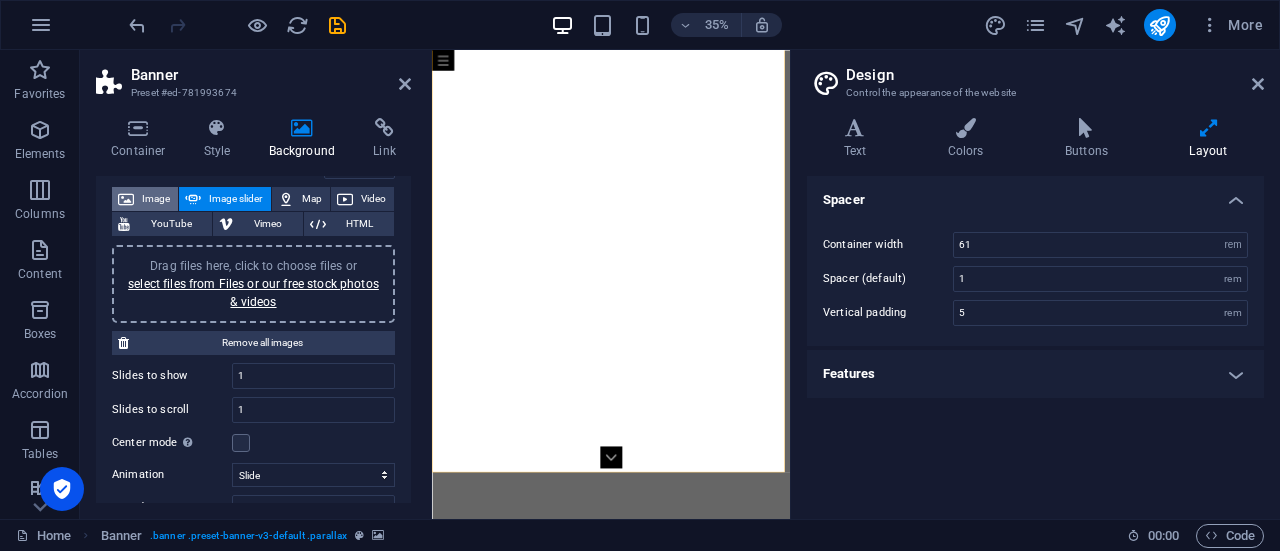 click on "Image" at bounding box center (156, 199) 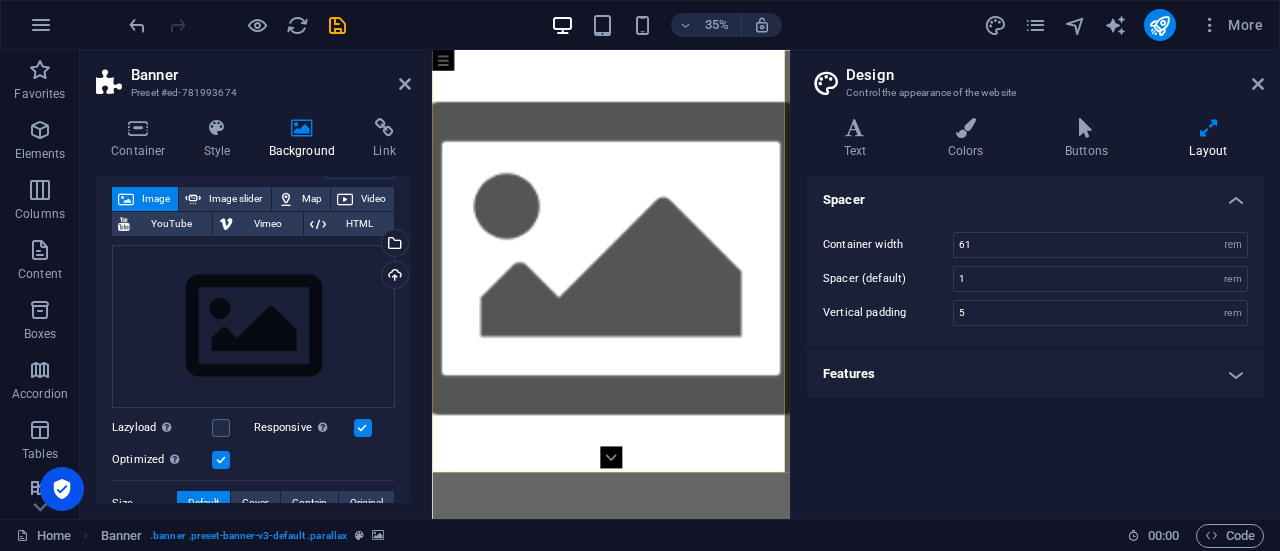 scroll, scrollTop: 0, scrollLeft: 0, axis: both 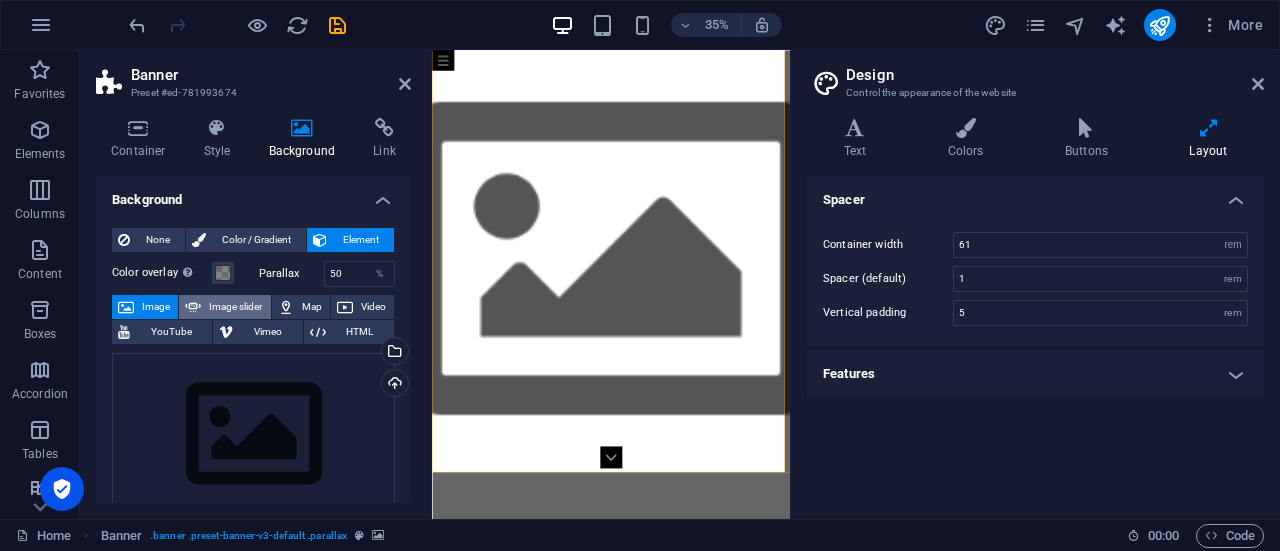 click on "Image slider" at bounding box center (235, 307) 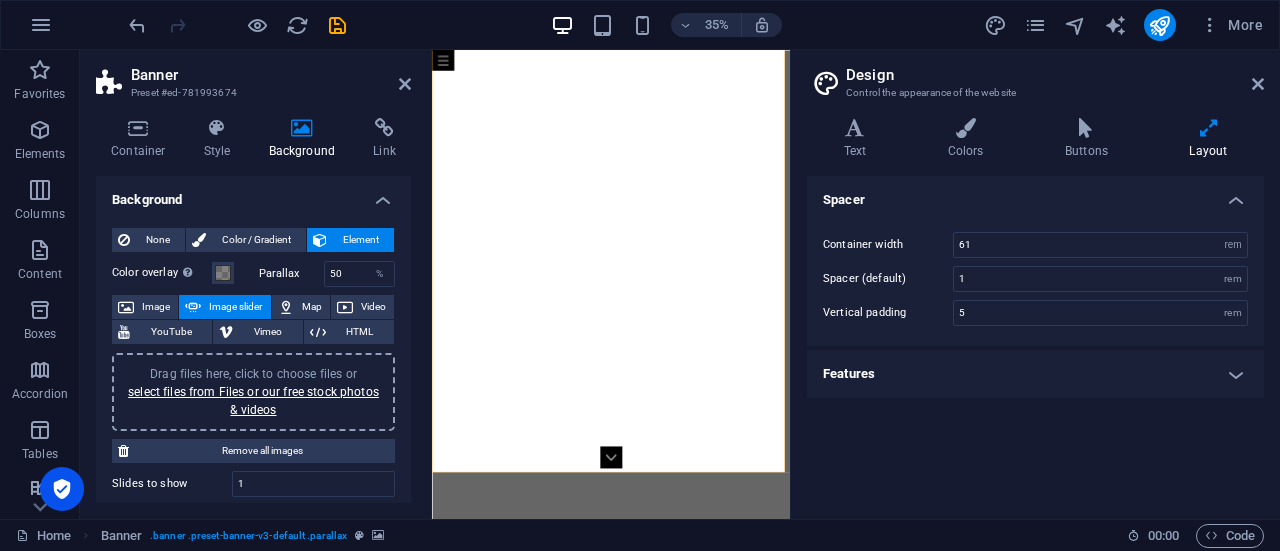 click on "Image slider" at bounding box center (235, 307) 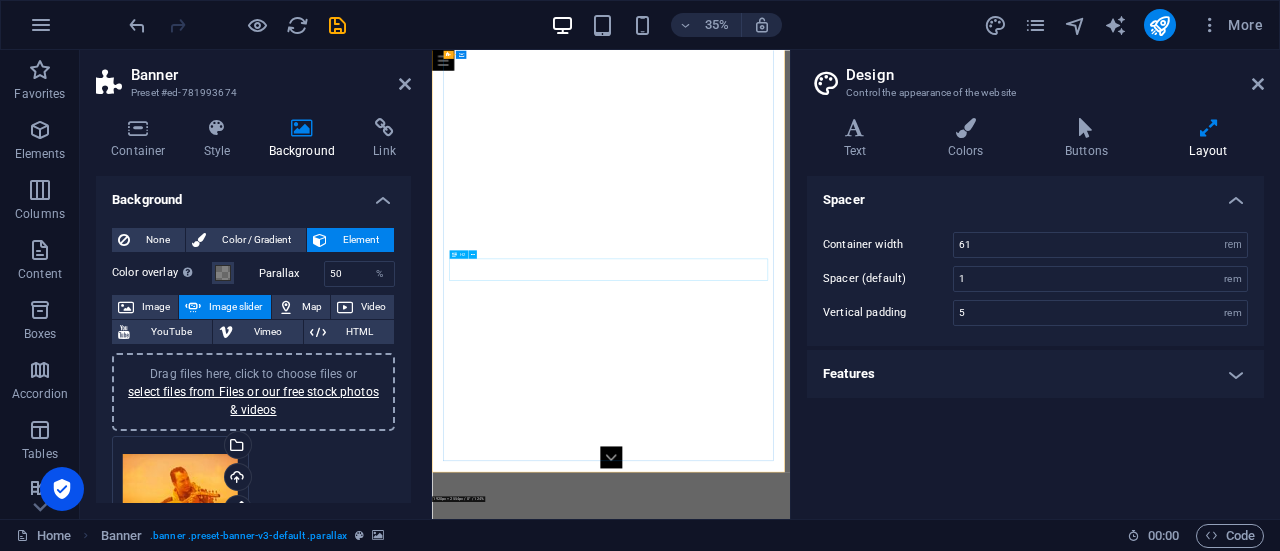 click on "הבא, ץ" at bounding box center [943, 1757] 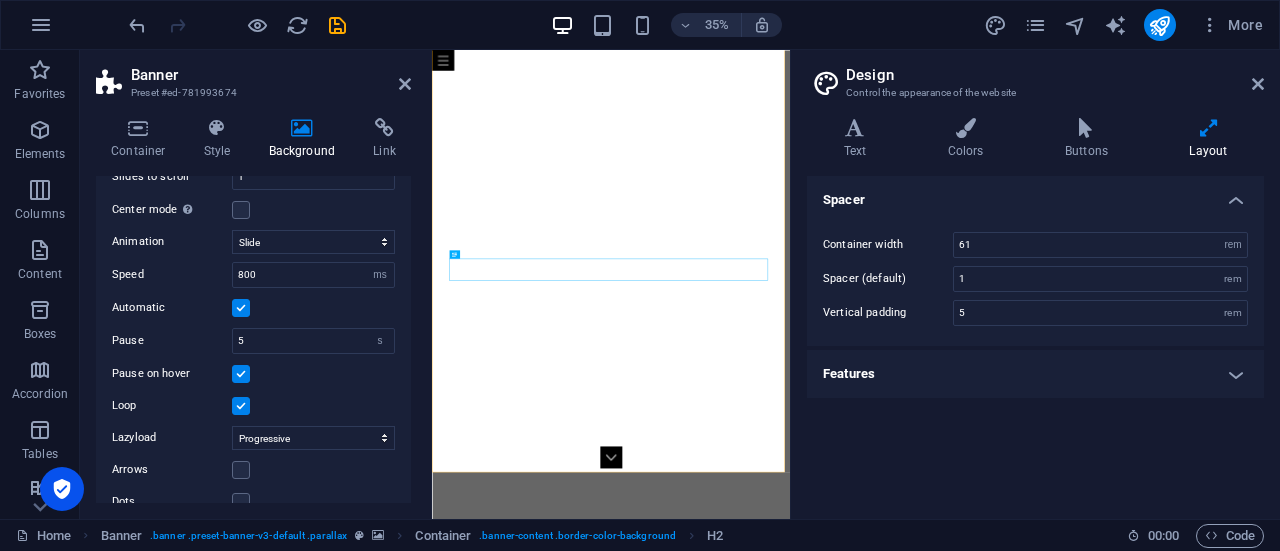 scroll, scrollTop: 514, scrollLeft: 0, axis: vertical 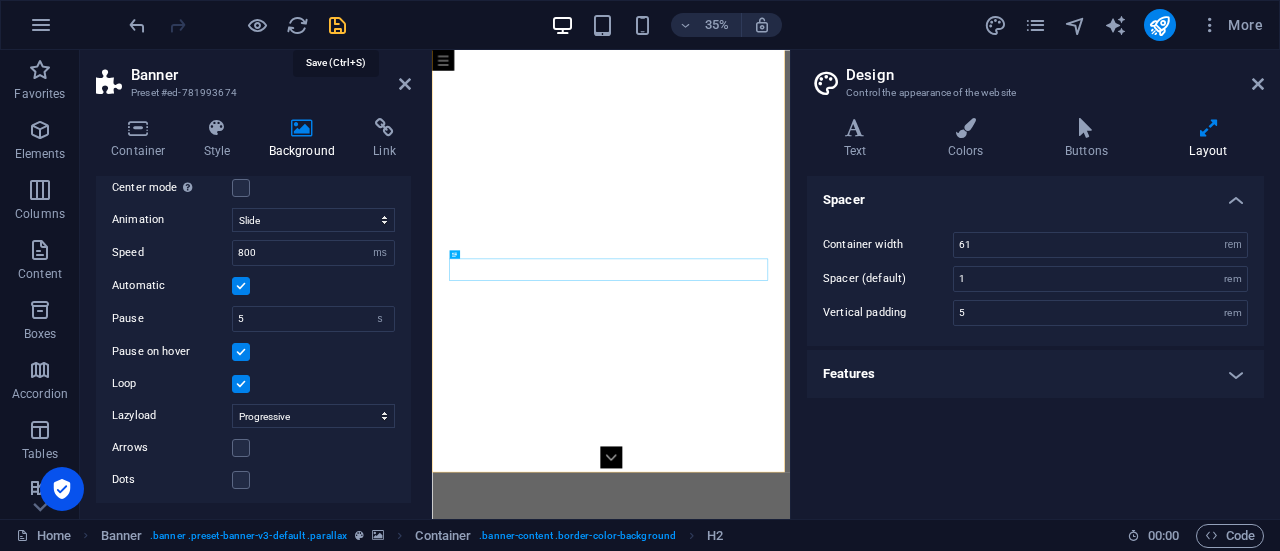 click at bounding box center [337, 25] 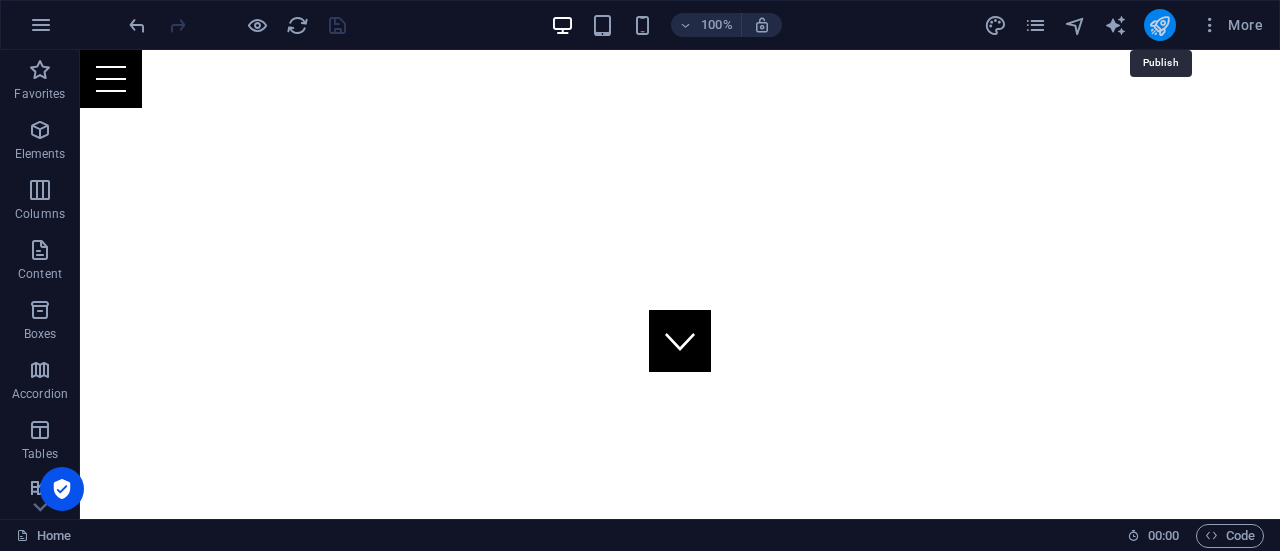 click at bounding box center (1159, 25) 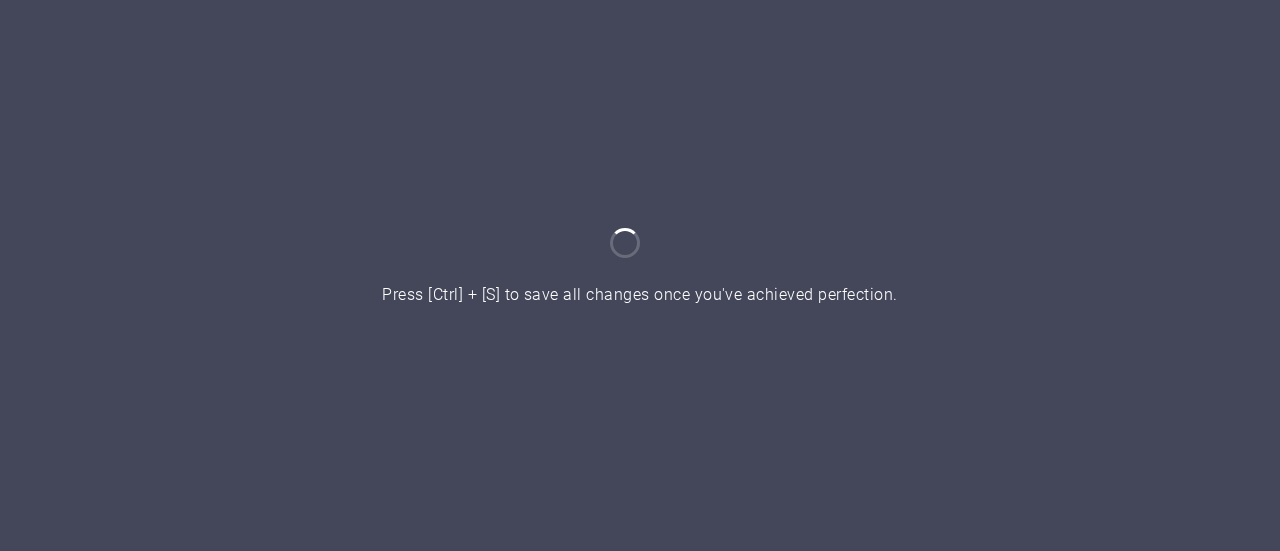 scroll, scrollTop: 0, scrollLeft: 0, axis: both 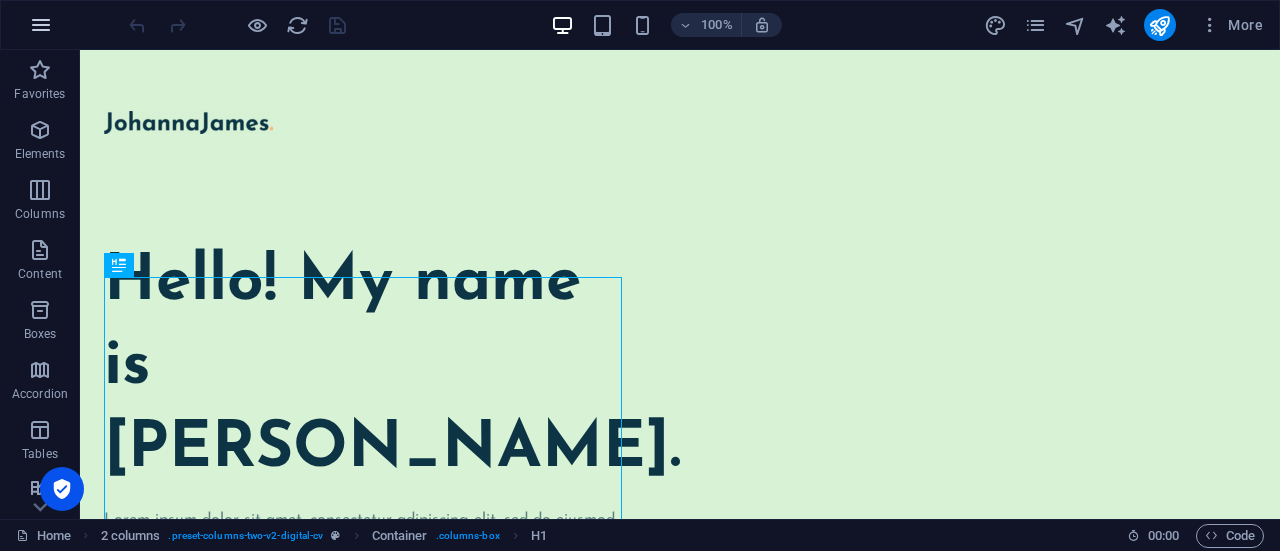 click at bounding box center [41, 25] 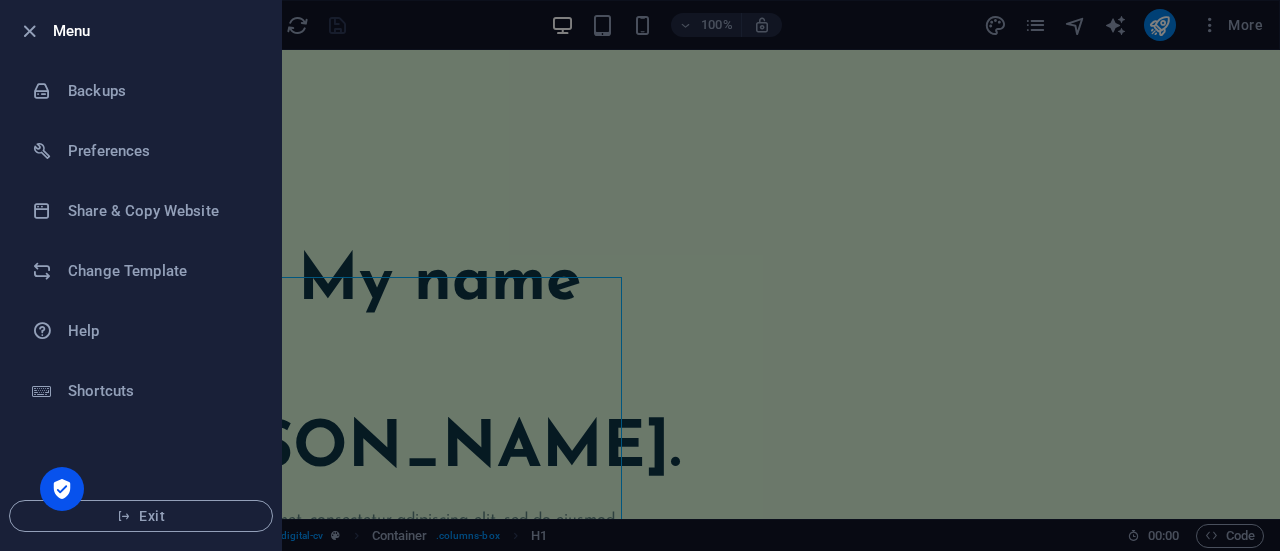 click at bounding box center (640, 275) 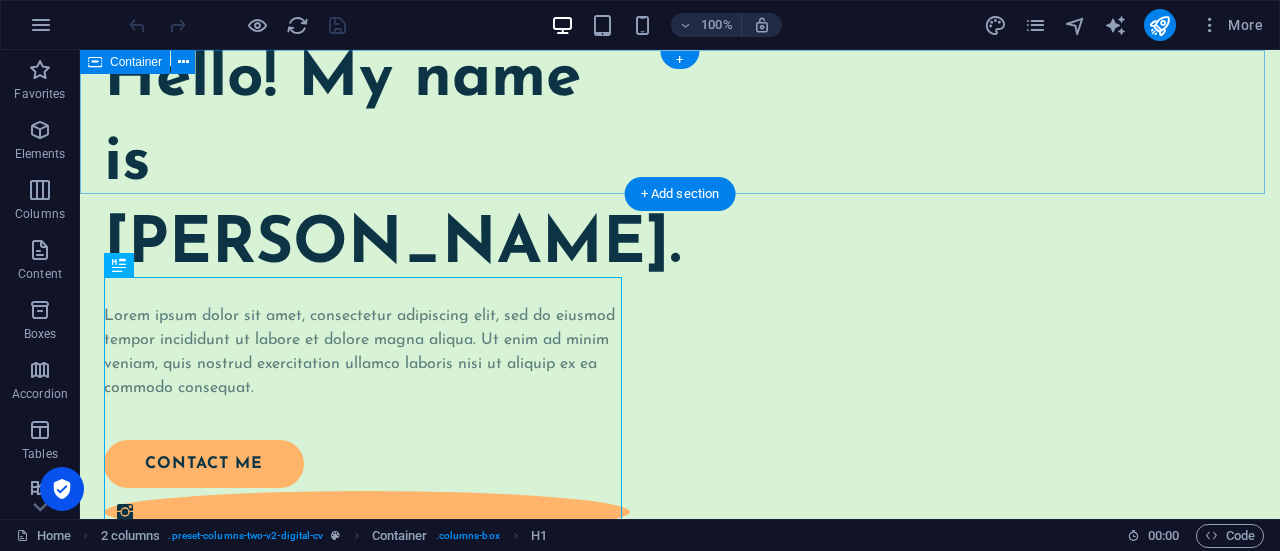 scroll, scrollTop: 0, scrollLeft: 0, axis: both 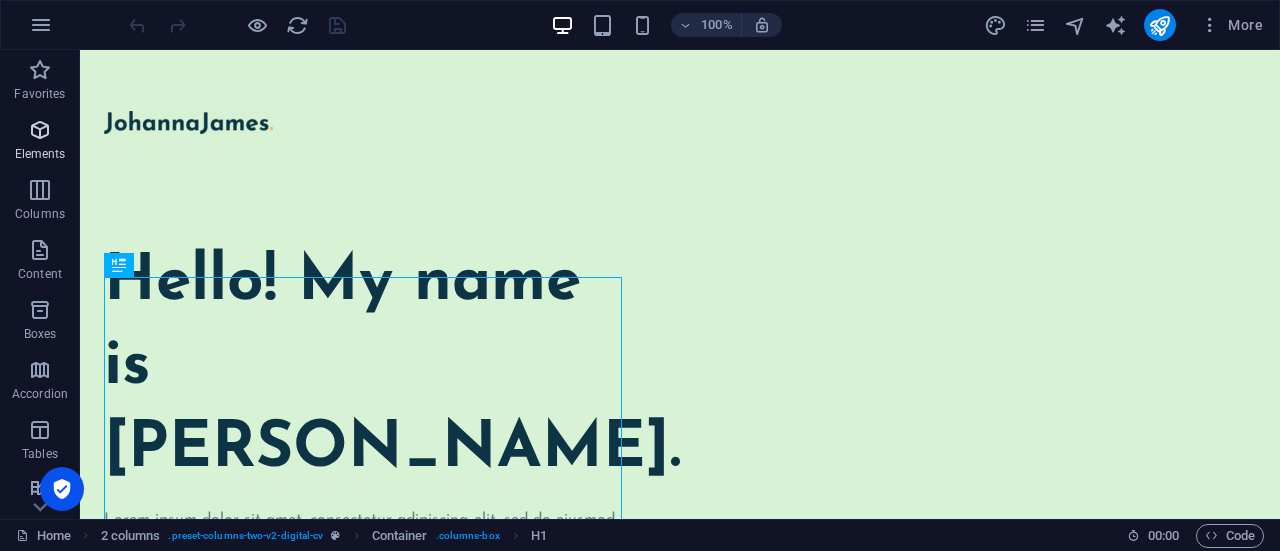 click at bounding box center [40, 130] 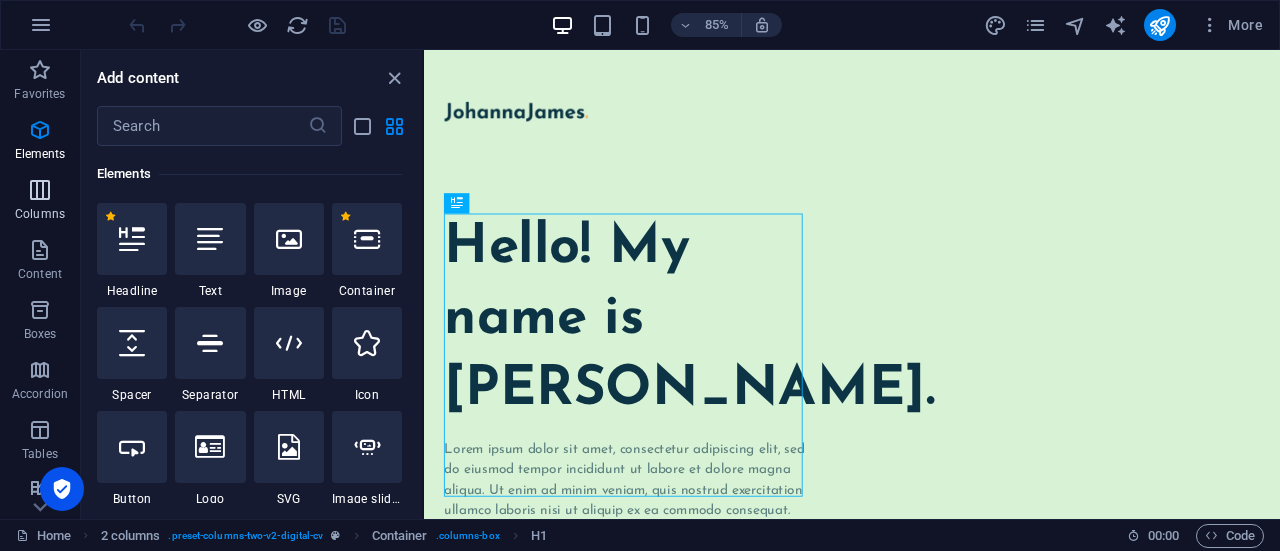 click at bounding box center [40, 190] 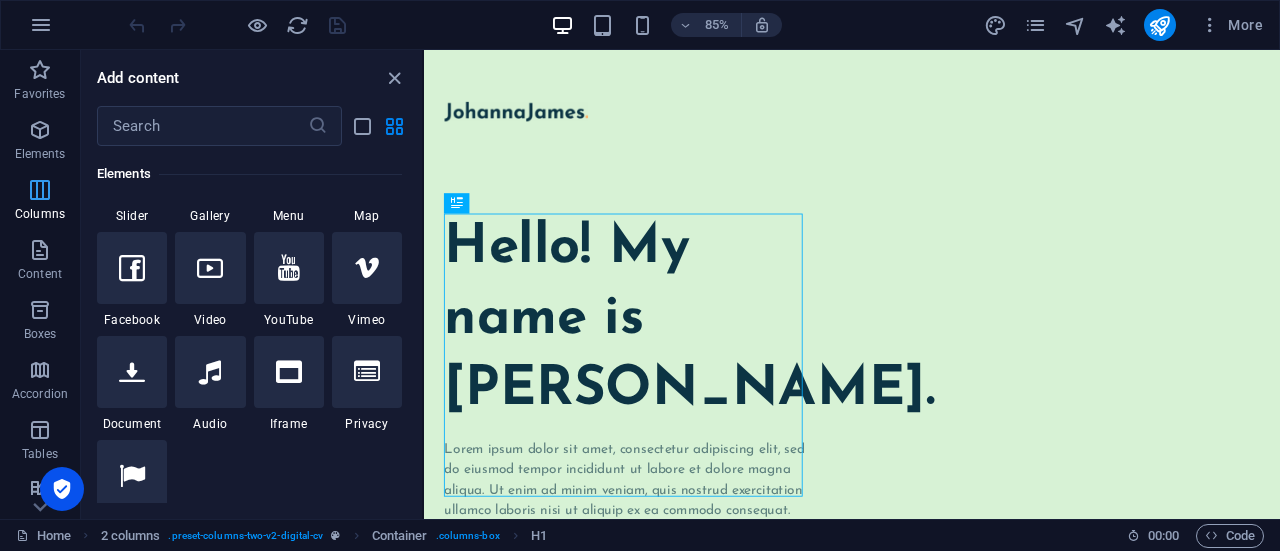 scroll, scrollTop: 990, scrollLeft: 0, axis: vertical 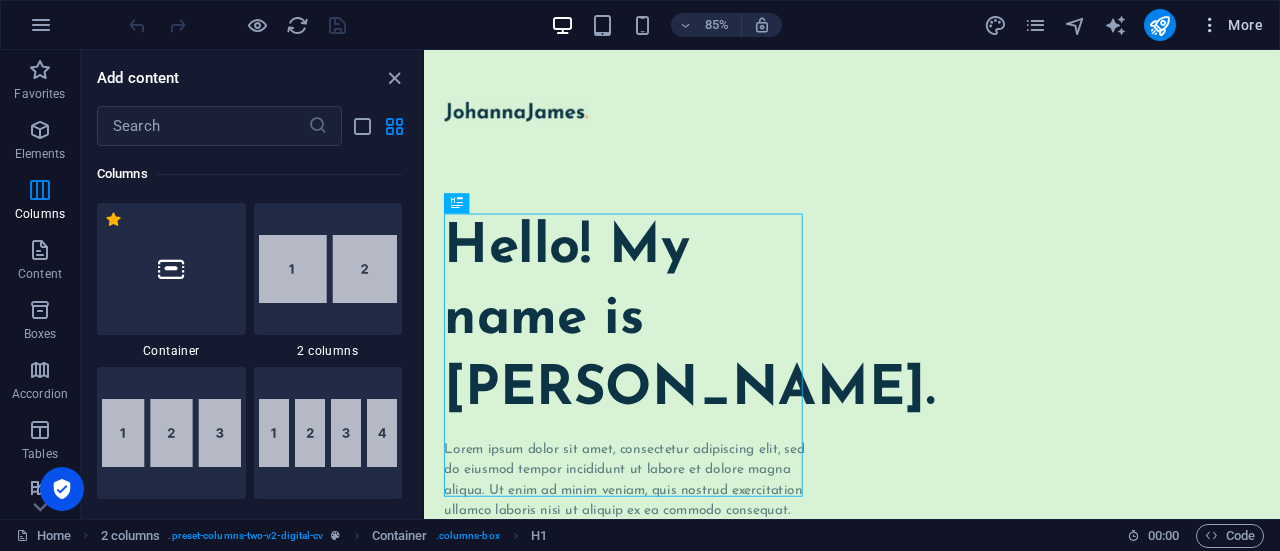 click at bounding box center [1210, 25] 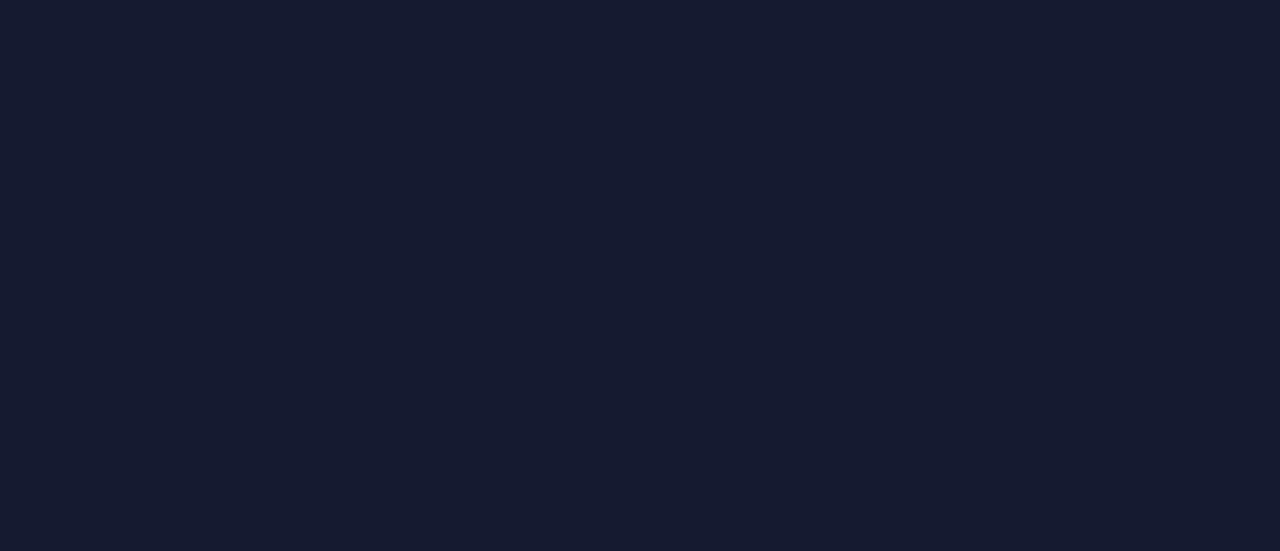 scroll, scrollTop: 0, scrollLeft: 0, axis: both 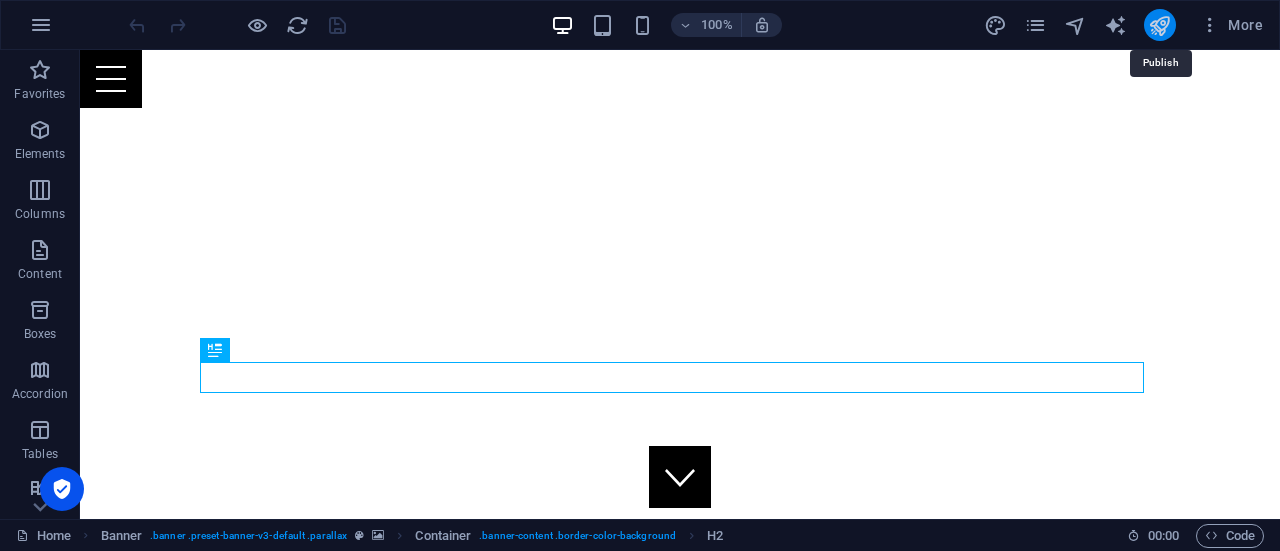 click at bounding box center [1159, 25] 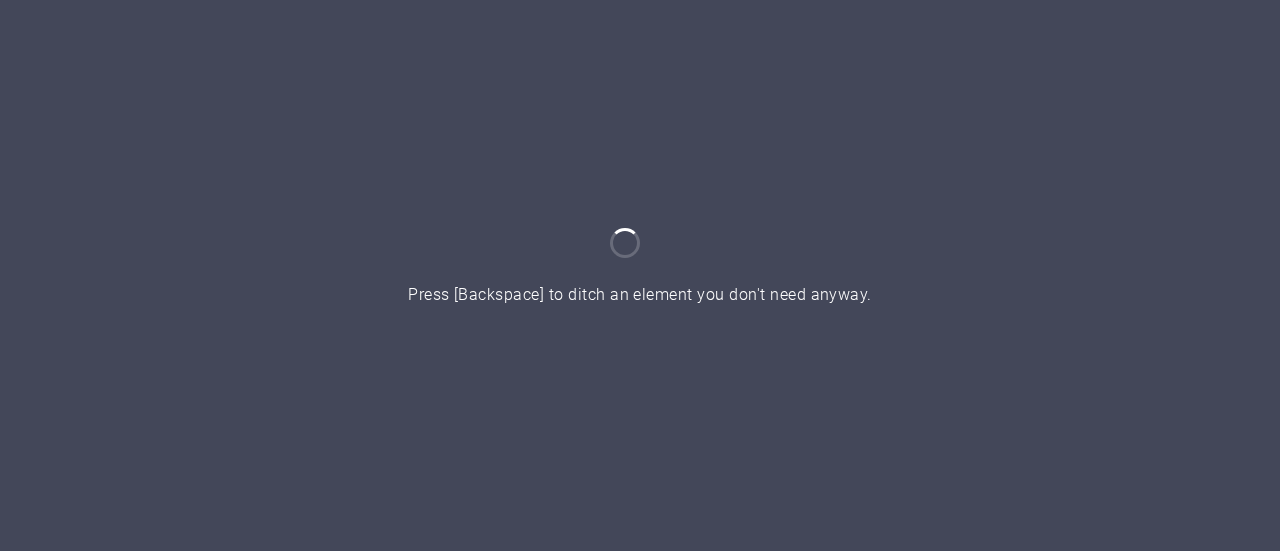 scroll, scrollTop: 0, scrollLeft: 0, axis: both 